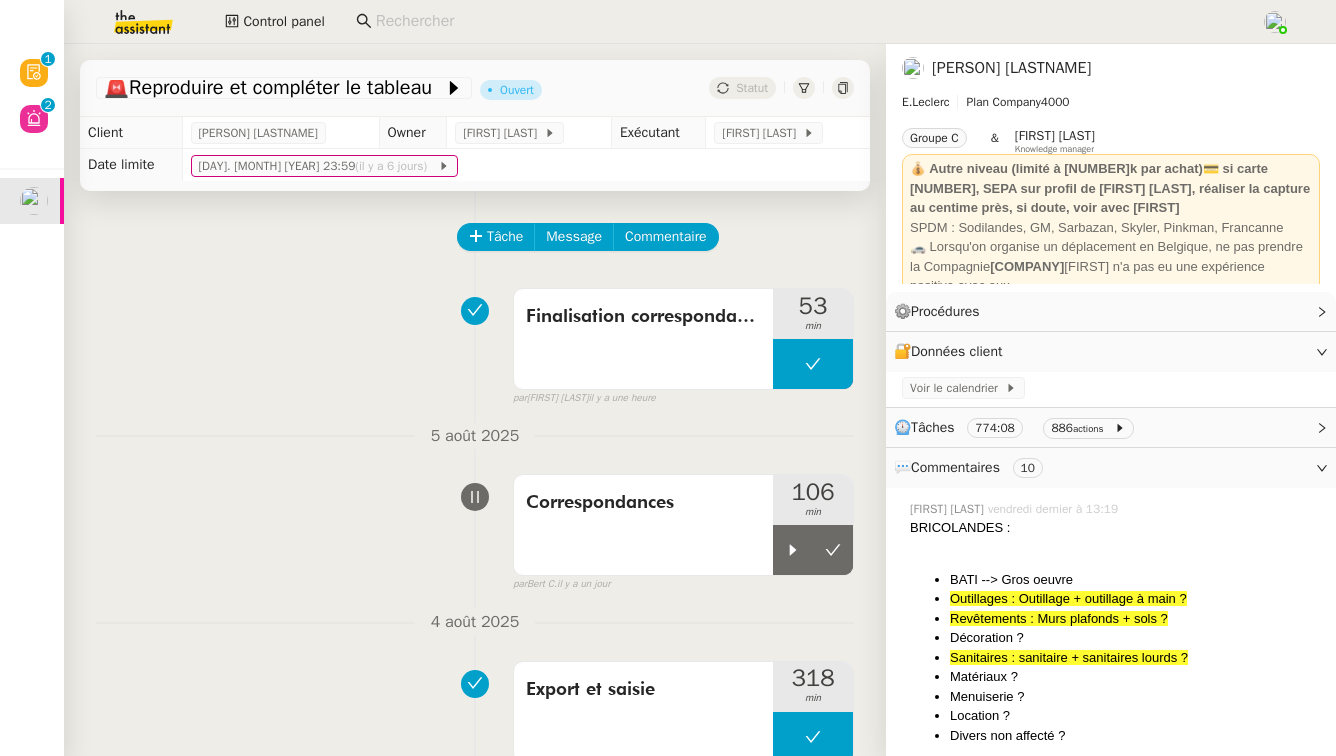 scroll, scrollTop: 0, scrollLeft: 0, axis: both 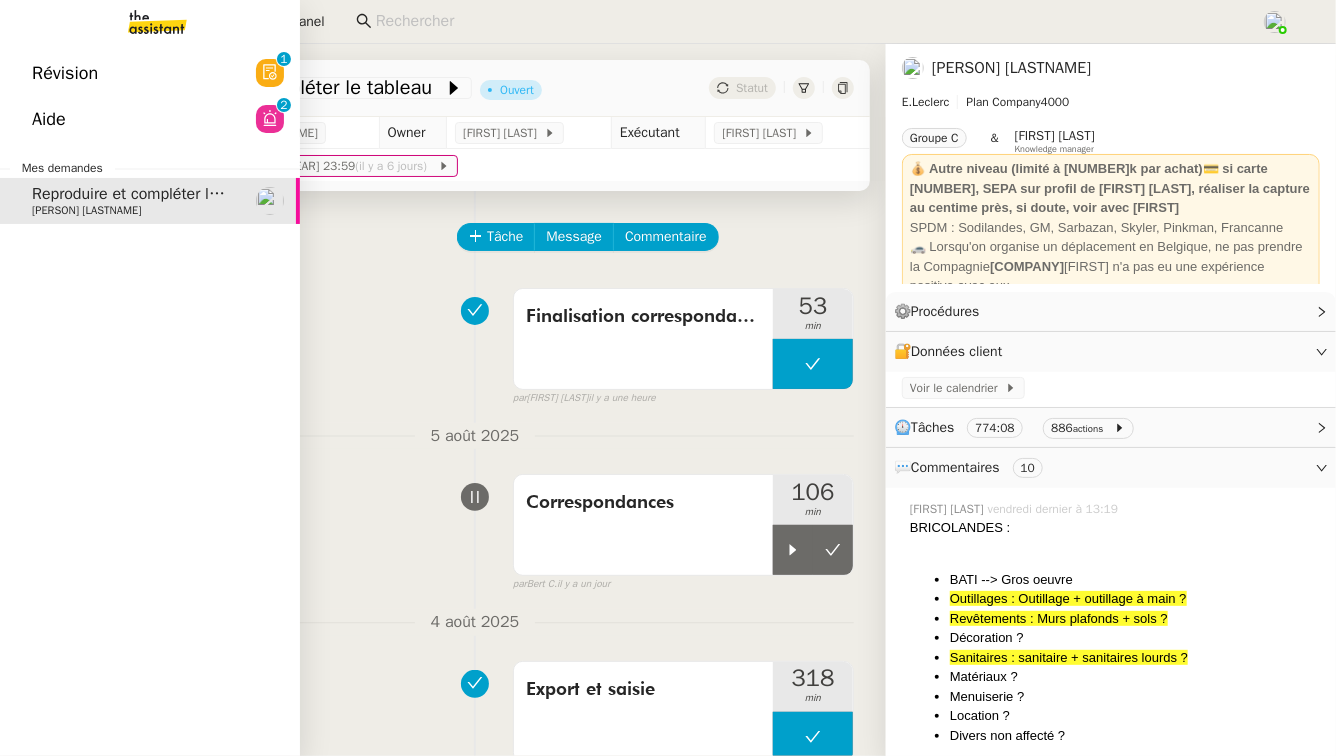 click on "Révision  0   1   2   3   4   5   6   7   8   9  Aide  0   1   2   3   4   5   6   7   8   9  Mes demandes Reproduire et compléter le tableau    [FIRST] [LAST]" at bounding box center (150, 400) 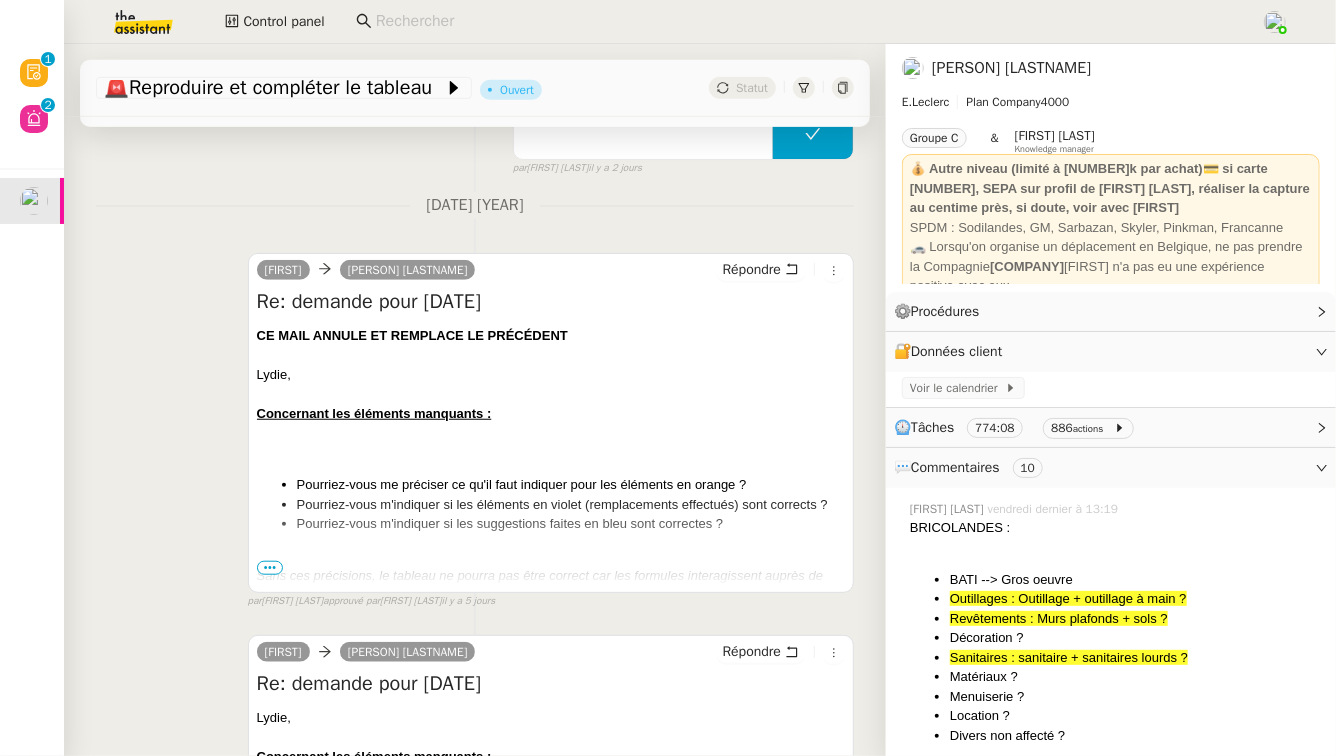 scroll, scrollTop: 696, scrollLeft: 0, axis: vertical 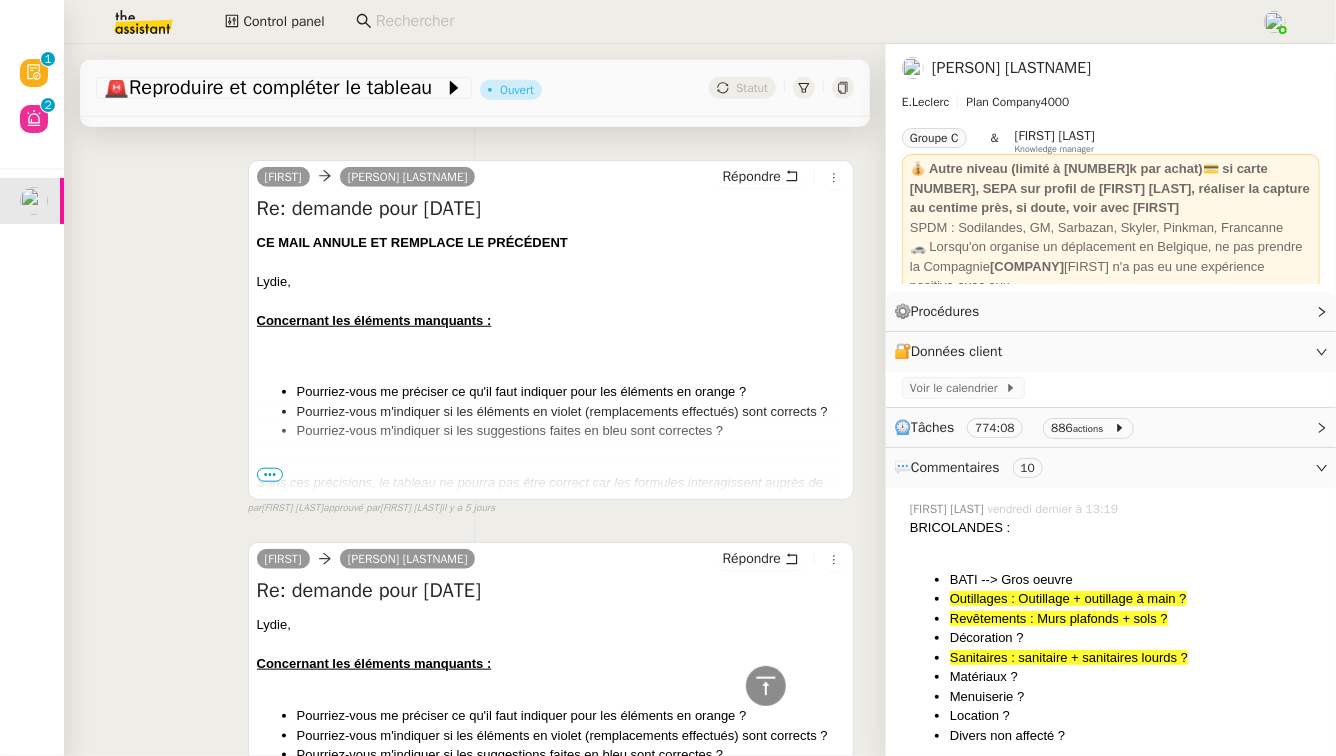 click on "•••" at bounding box center [270, 475] 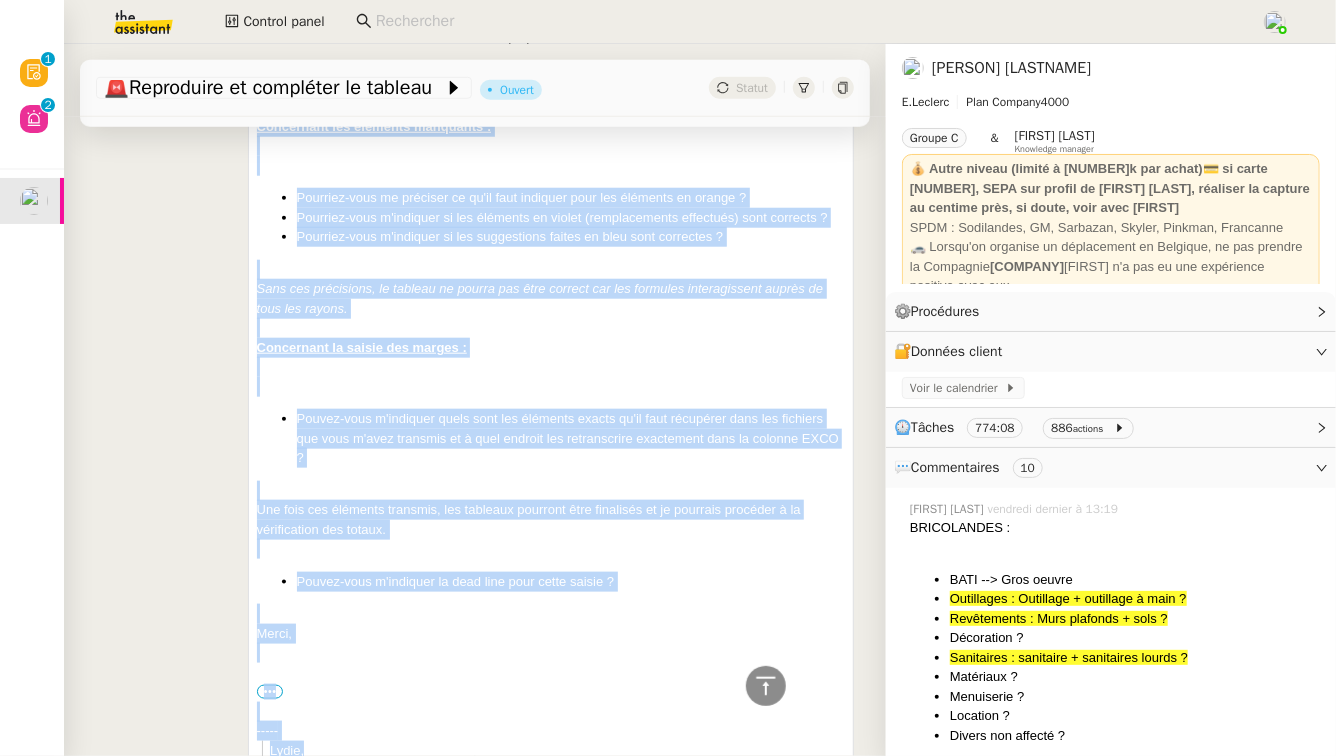 scroll, scrollTop: 934, scrollLeft: 0, axis: vertical 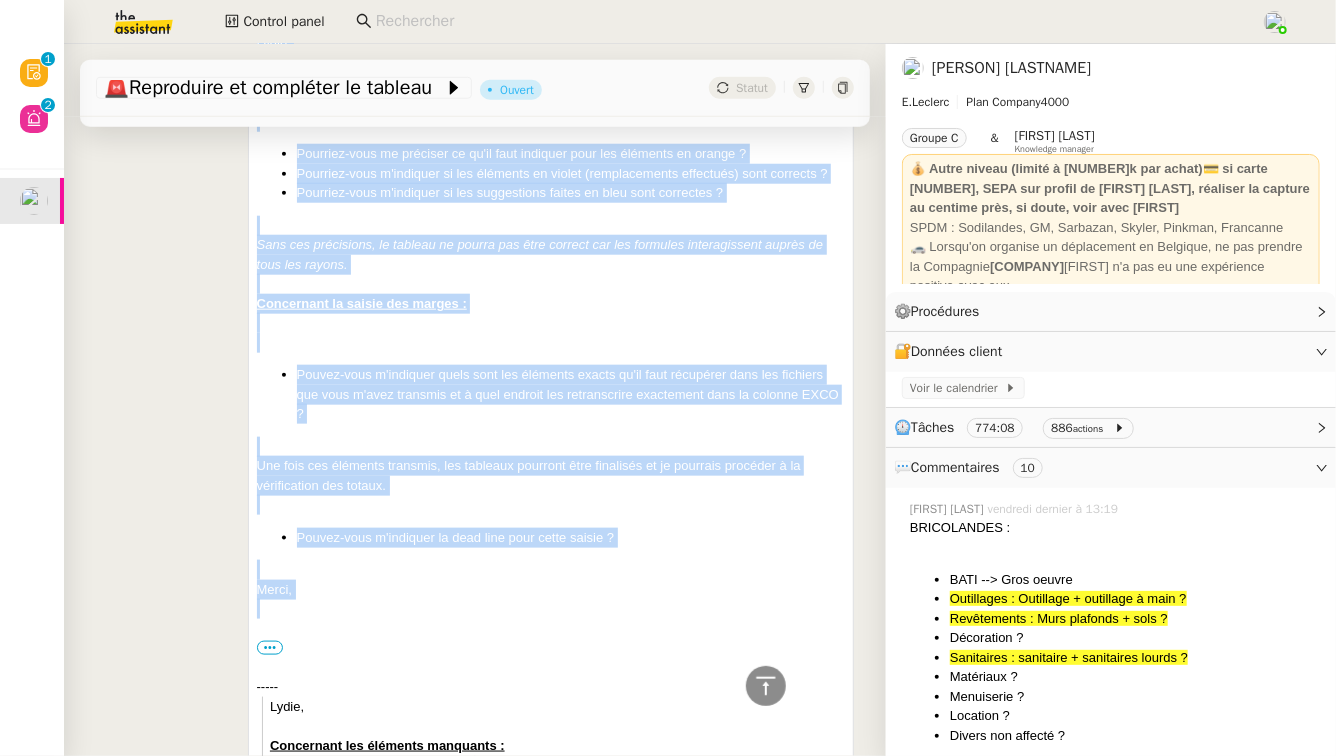drag, startPoint x: 258, startPoint y: 281, endPoint x: 408, endPoint y: 600, distance: 352.50674 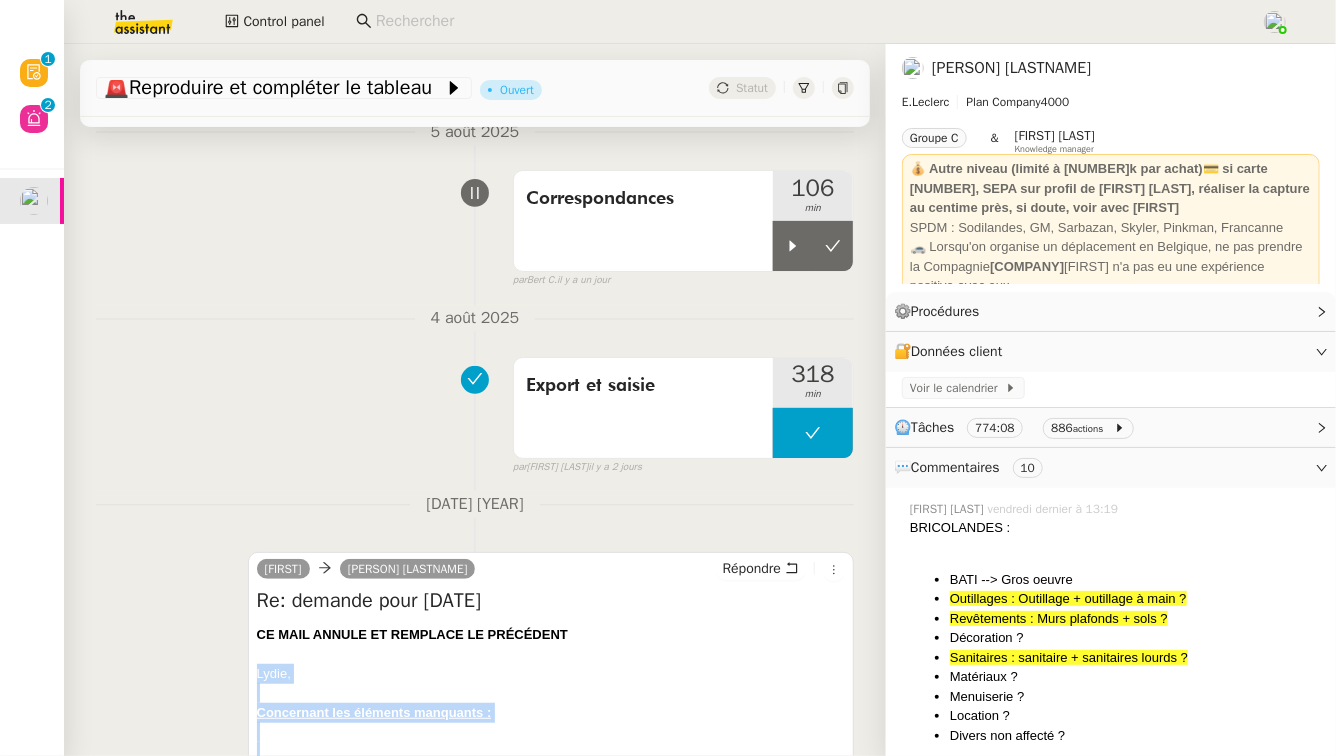 scroll, scrollTop: 446, scrollLeft: 0, axis: vertical 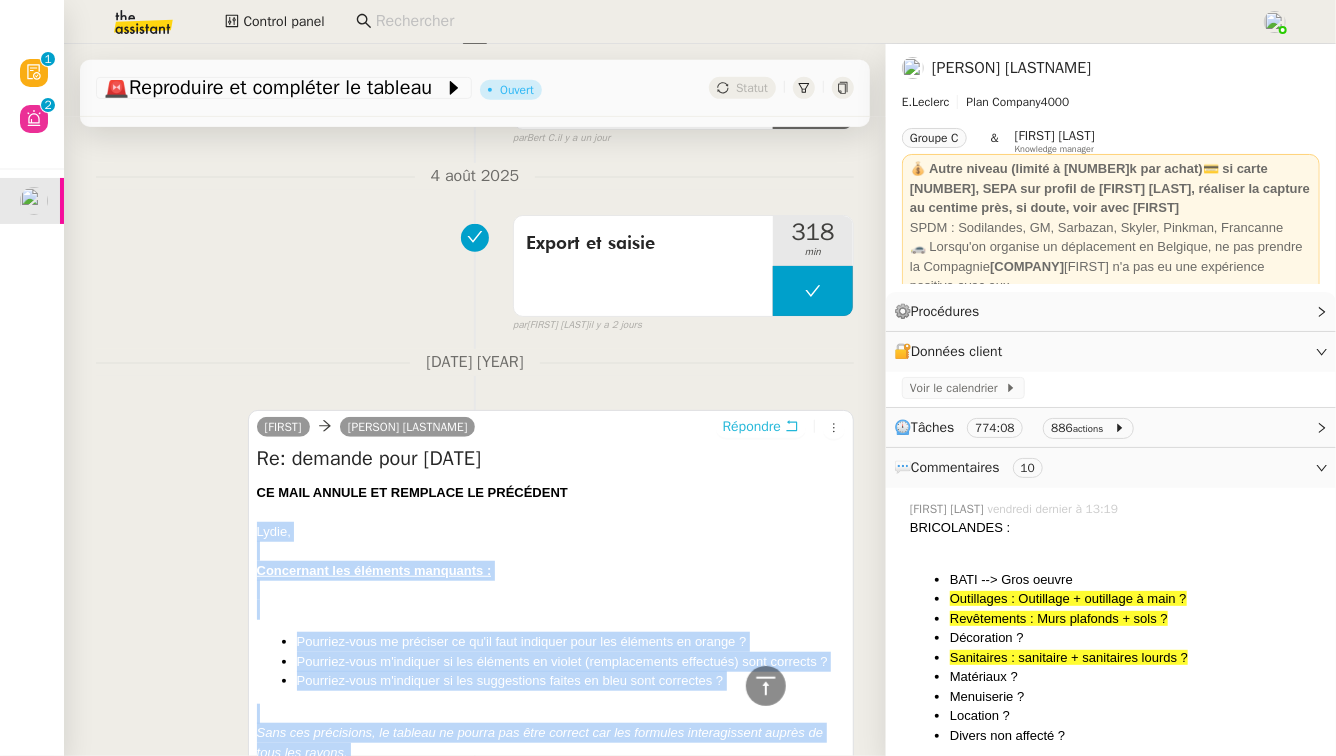 click on "Répondre" at bounding box center (761, 427) 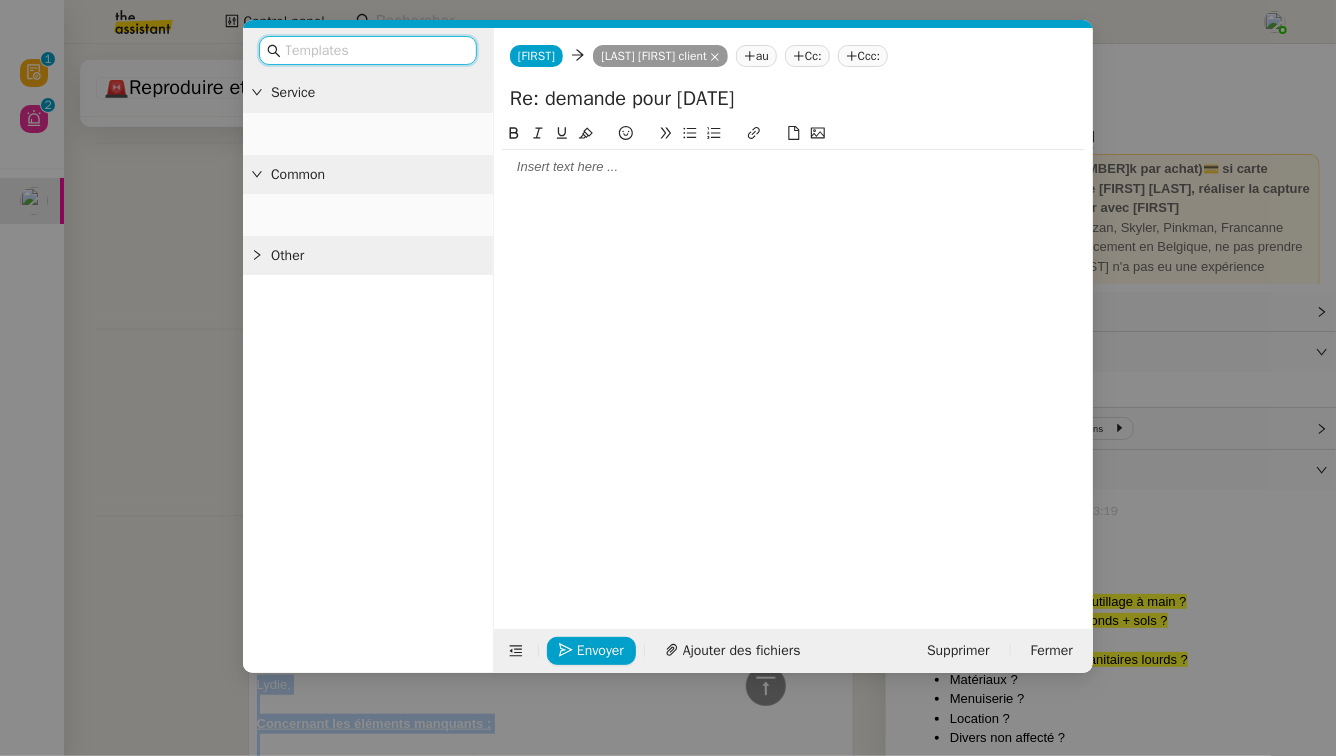 scroll, scrollTop: 600, scrollLeft: 0, axis: vertical 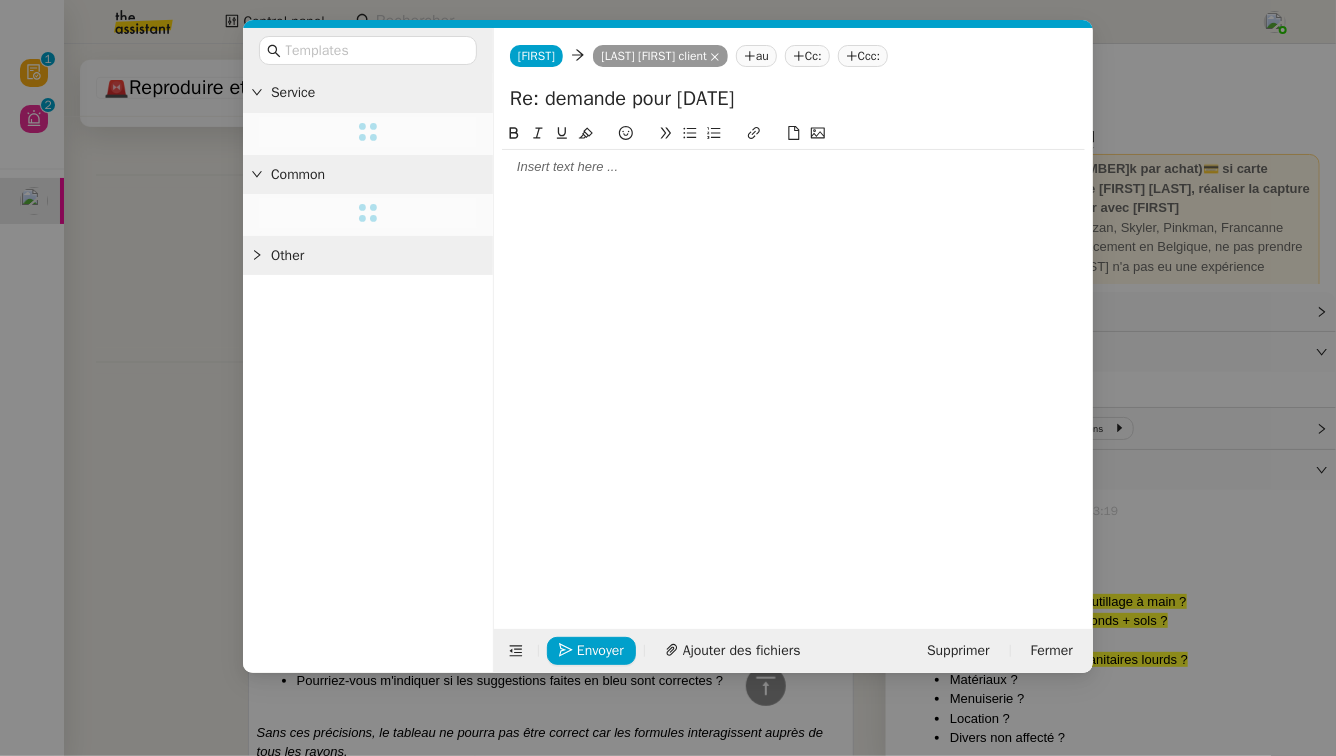 click 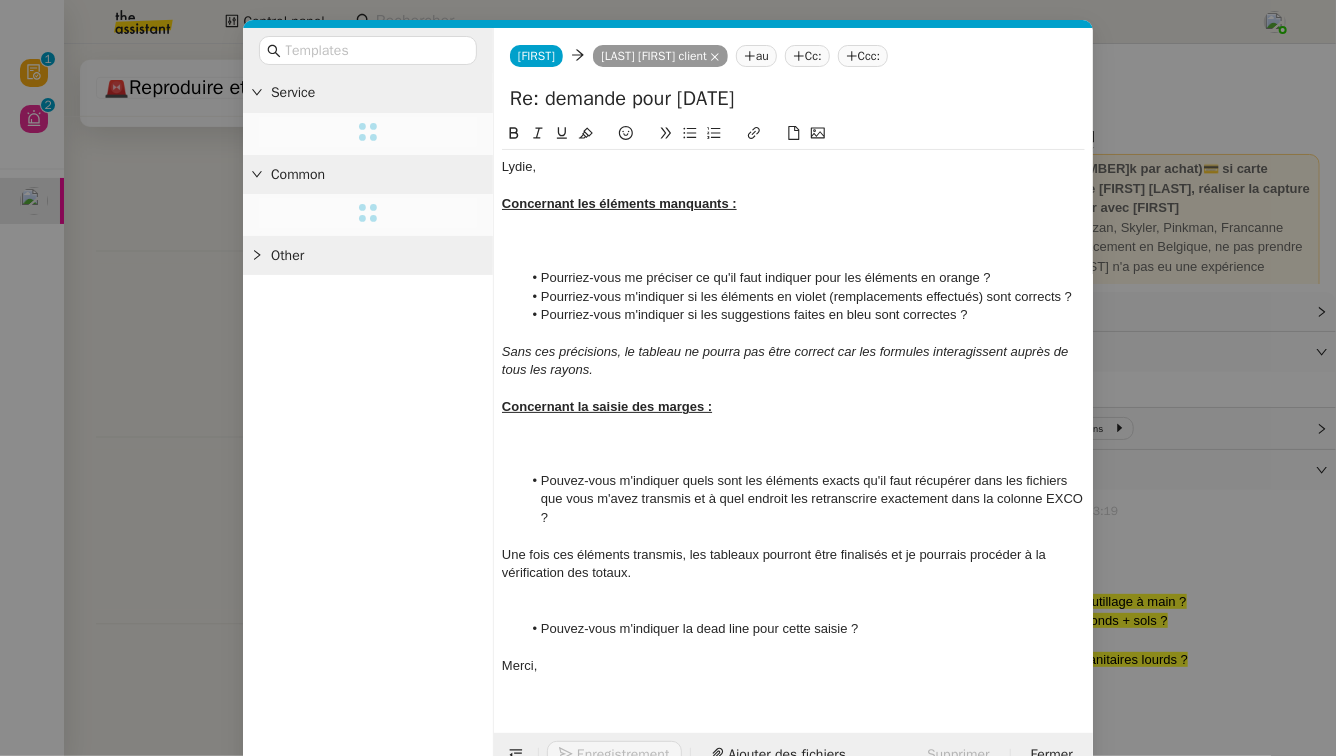 scroll, scrollTop: 862, scrollLeft: 0, axis: vertical 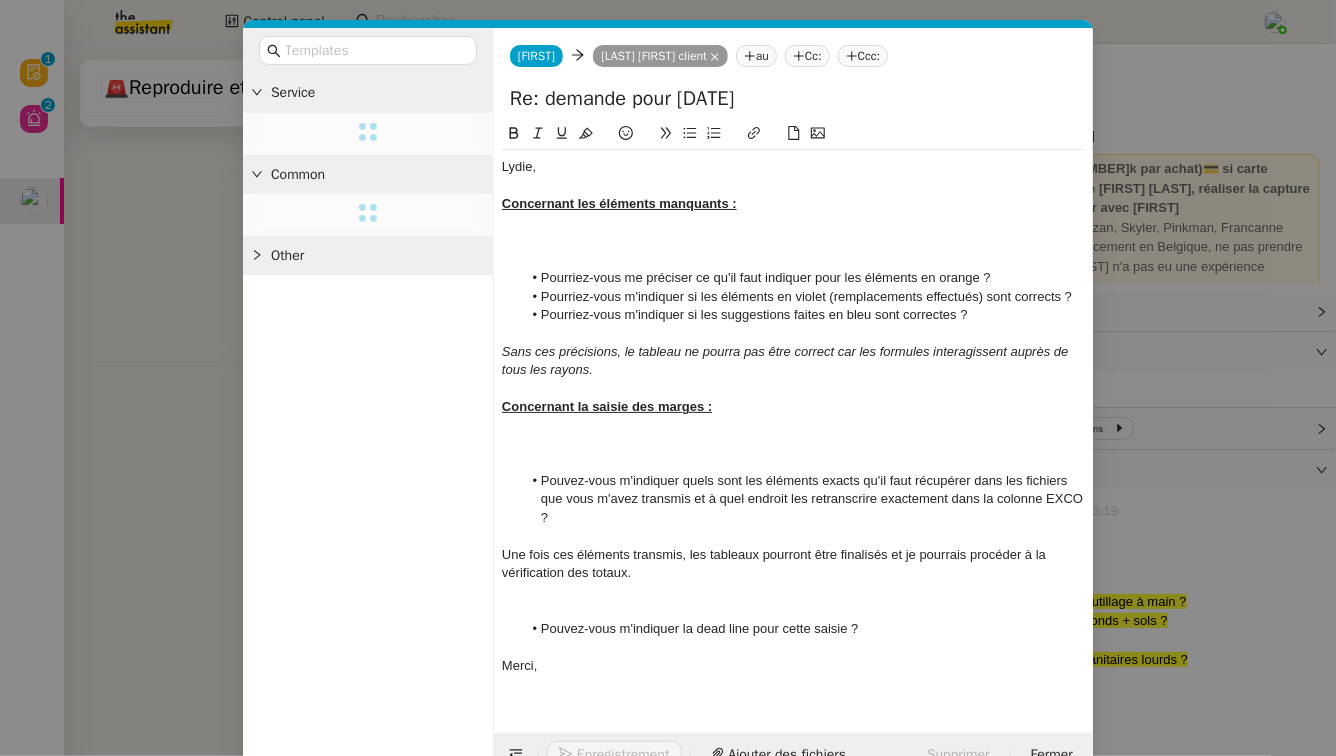 click on "Lydie," 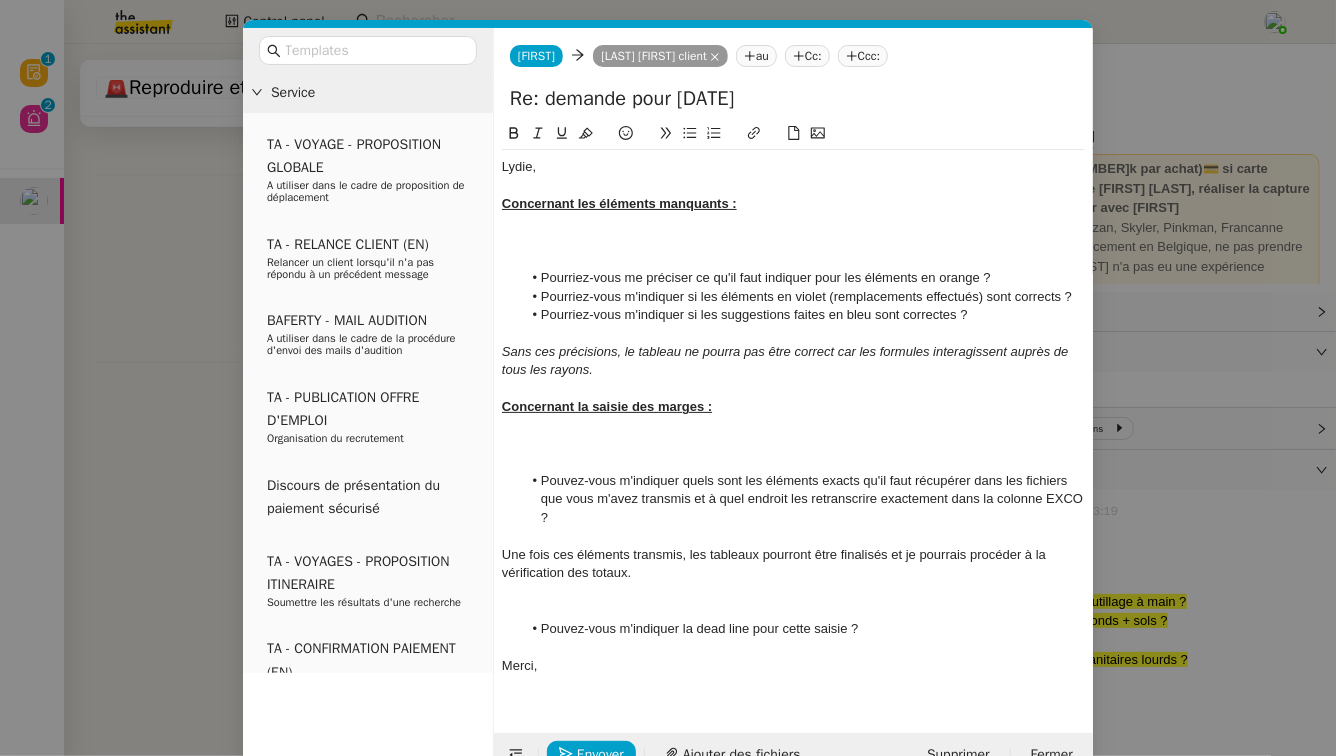 type 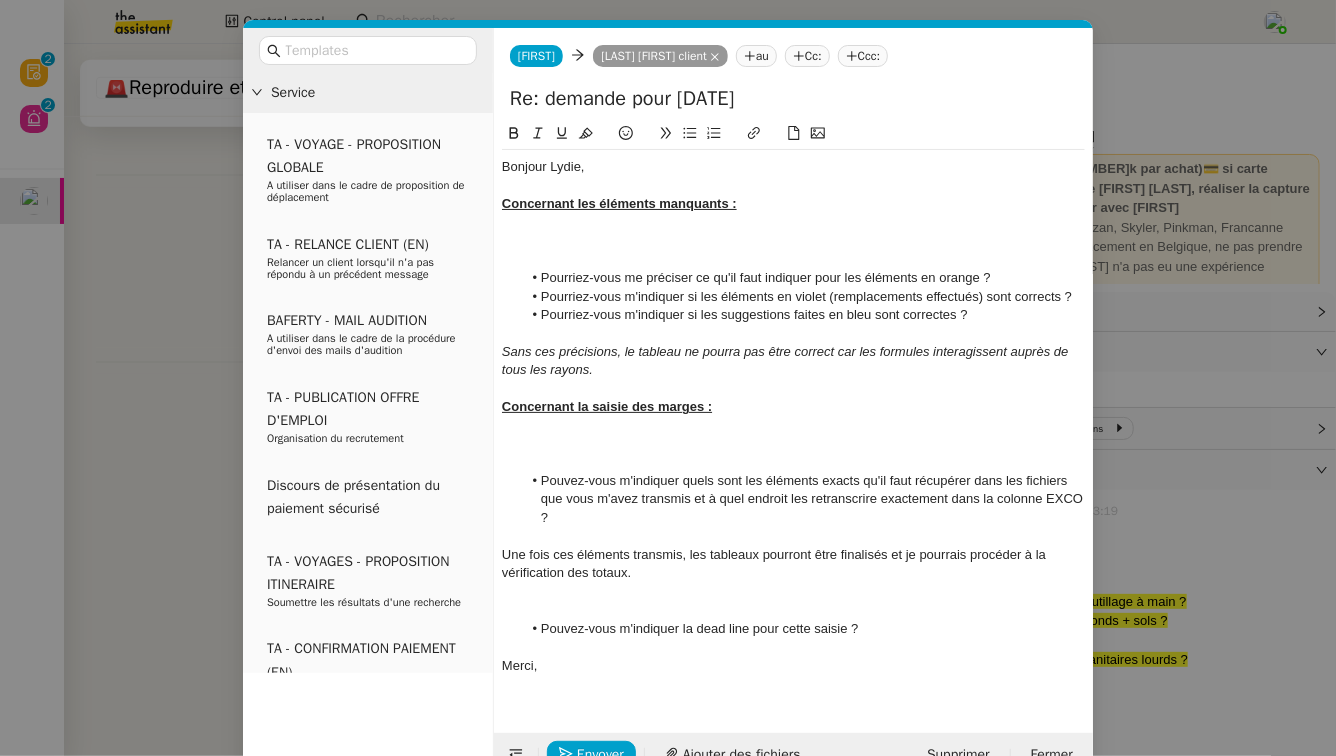 click 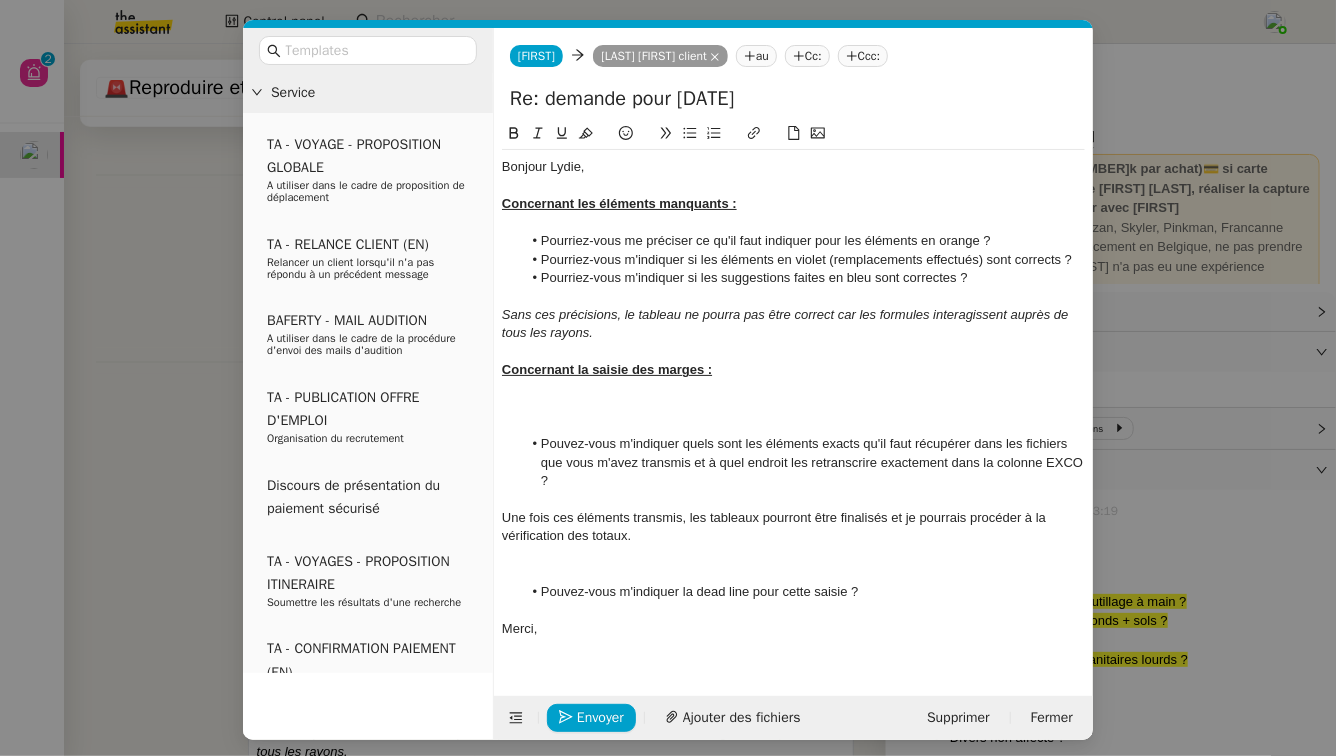 click on "Service TA - VOYAGE - PROPOSITION GLOBALE    A utiliser dans le cadre de proposition de déplacement TA - RELANCE CLIENT (EN)    Relancer un client lorsqu'il n'a pas répondu à un précédent message BAFERTY - MAIL AUDITION    A utiliser dans le cadre de la procédure d'envoi des mails d'audition TA - PUBLICATION OFFRE D'EMPLOI     Organisation du recrutement Discours de présentation du paiement sécurisé    TA - VOYAGES - PROPOSITION ITINERAIRE    Soumettre les résultats d'une recherche TA - CONFIRMATION PAIEMENT (EN)    Confirmer avec le client de modèle de transaction - Attention Plan Pro nécessaire. TA - COURRIER EXPEDIE (recommandé)    A utiliser dans le cadre de l'envoi d'un courrier recommandé TA - PARTAGE DE CALENDRIER (EN)    A utiliser pour demander au client de partager son calendrier afin de faciliter l'accès et la gestion PSPI - Appel de fonds MJL    A utiliser dans le cadre de la procédure d'appel de fonds MJL TA - RELANCE CLIENT    TA - AR PROCEDURES        21 YIELD" at bounding box center [668, 378] 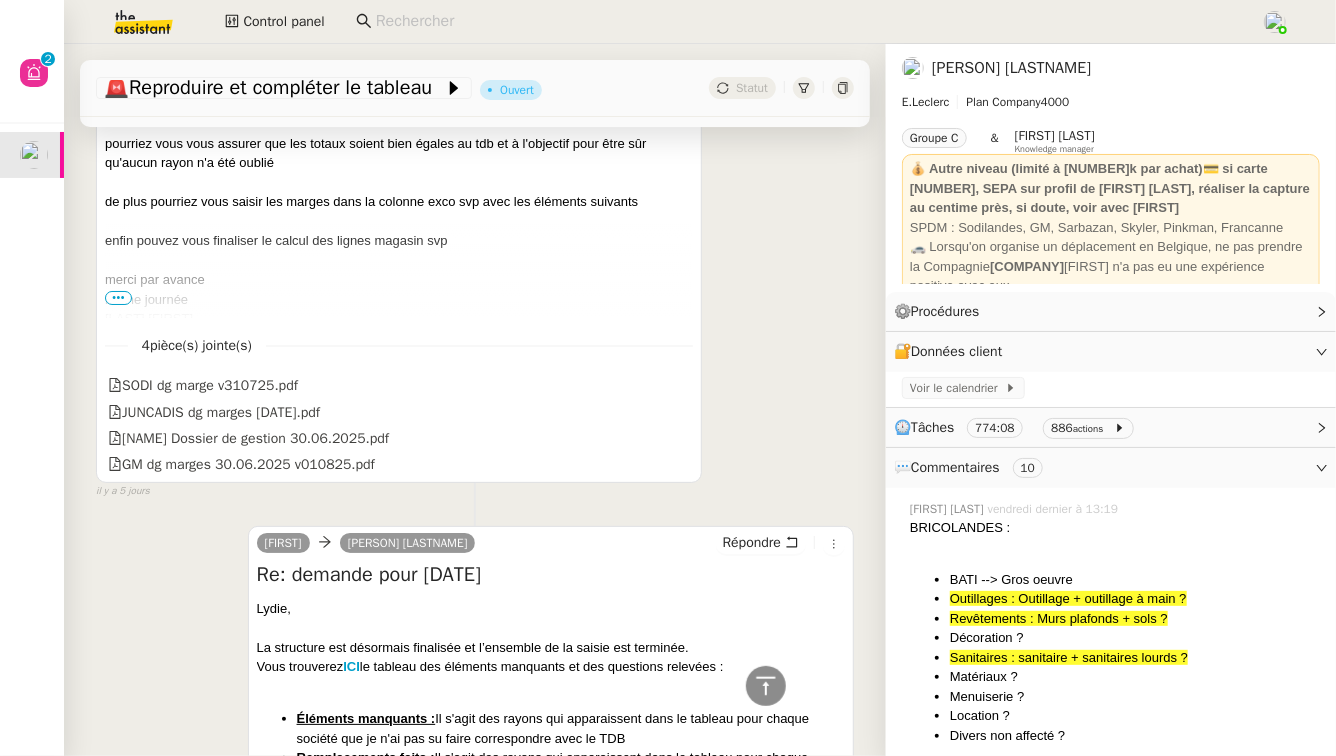 scroll, scrollTop: 3889, scrollLeft: 0, axis: vertical 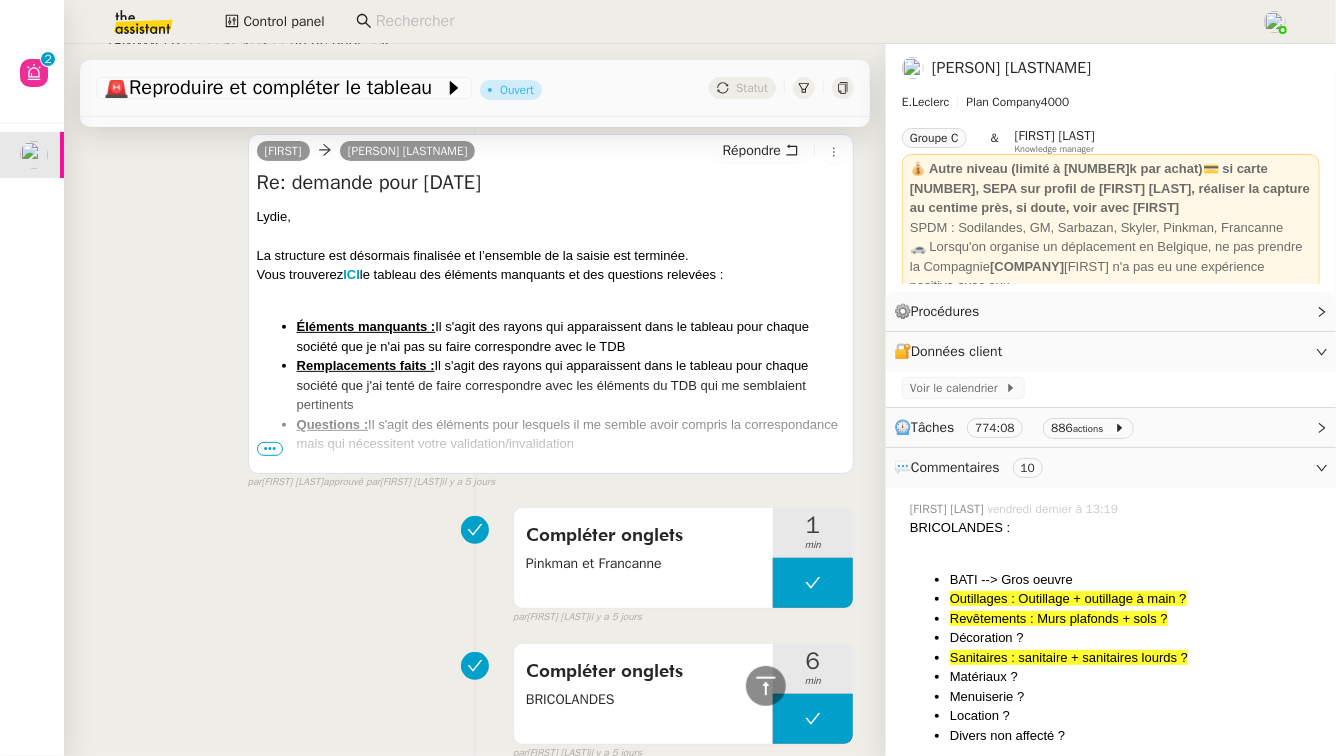 drag, startPoint x: 671, startPoint y: 344, endPoint x: 439, endPoint y: 328, distance: 232.55107 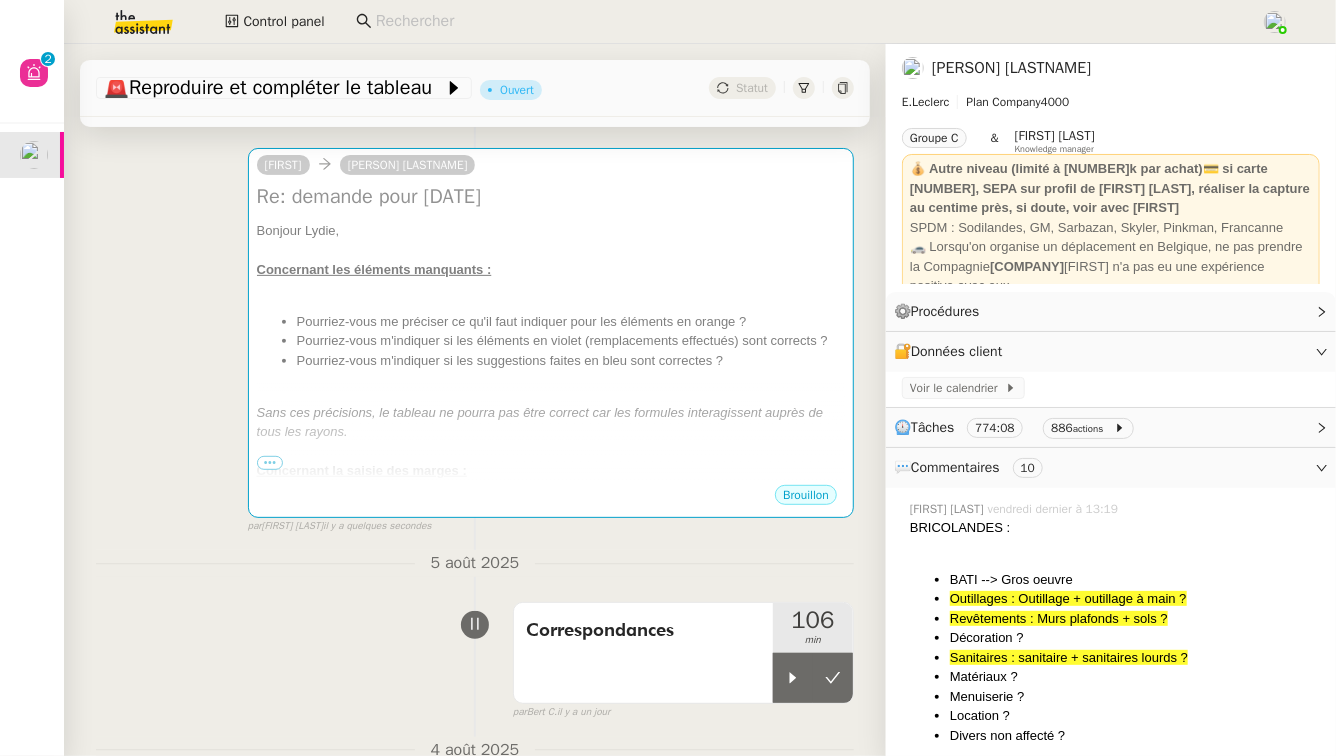 scroll, scrollTop: 211, scrollLeft: 0, axis: vertical 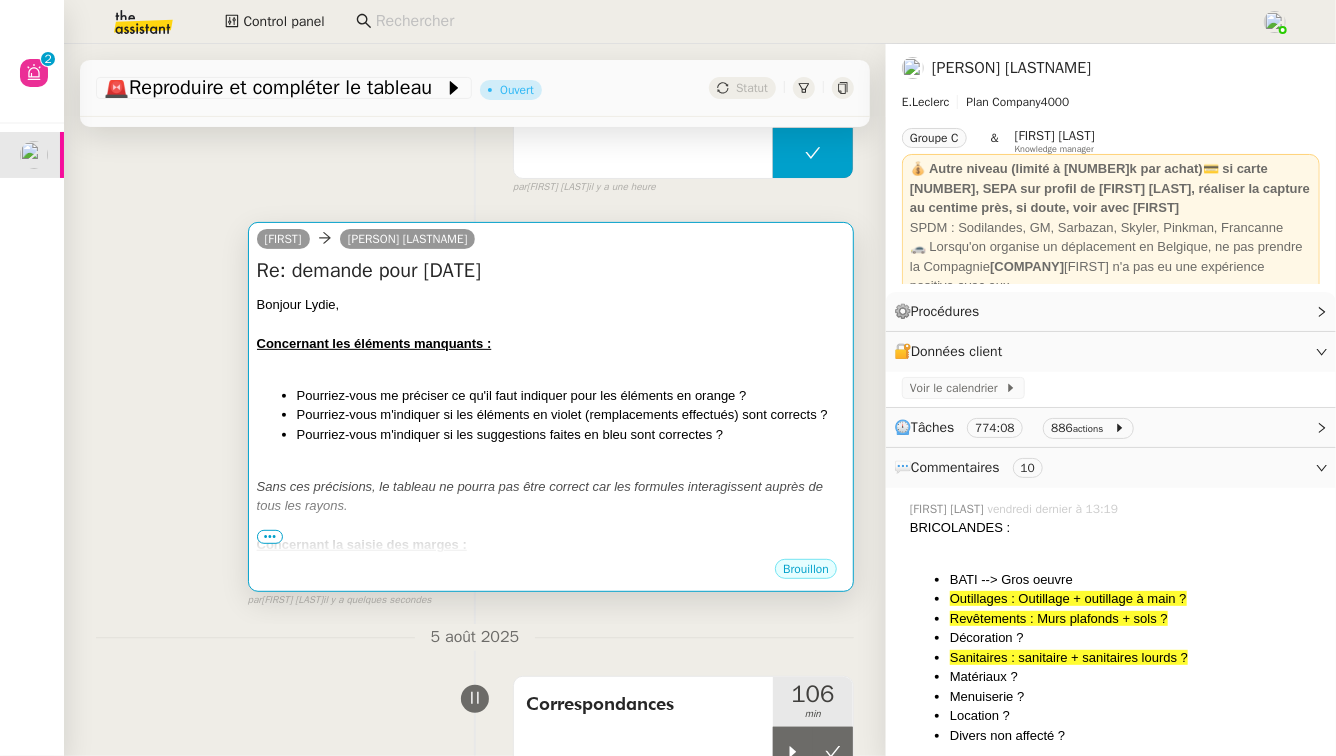 click on "Pourriez-vous me préciser ce qu'il faut indiquer pour les éléments en orange ?" at bounding box center [571, 396] 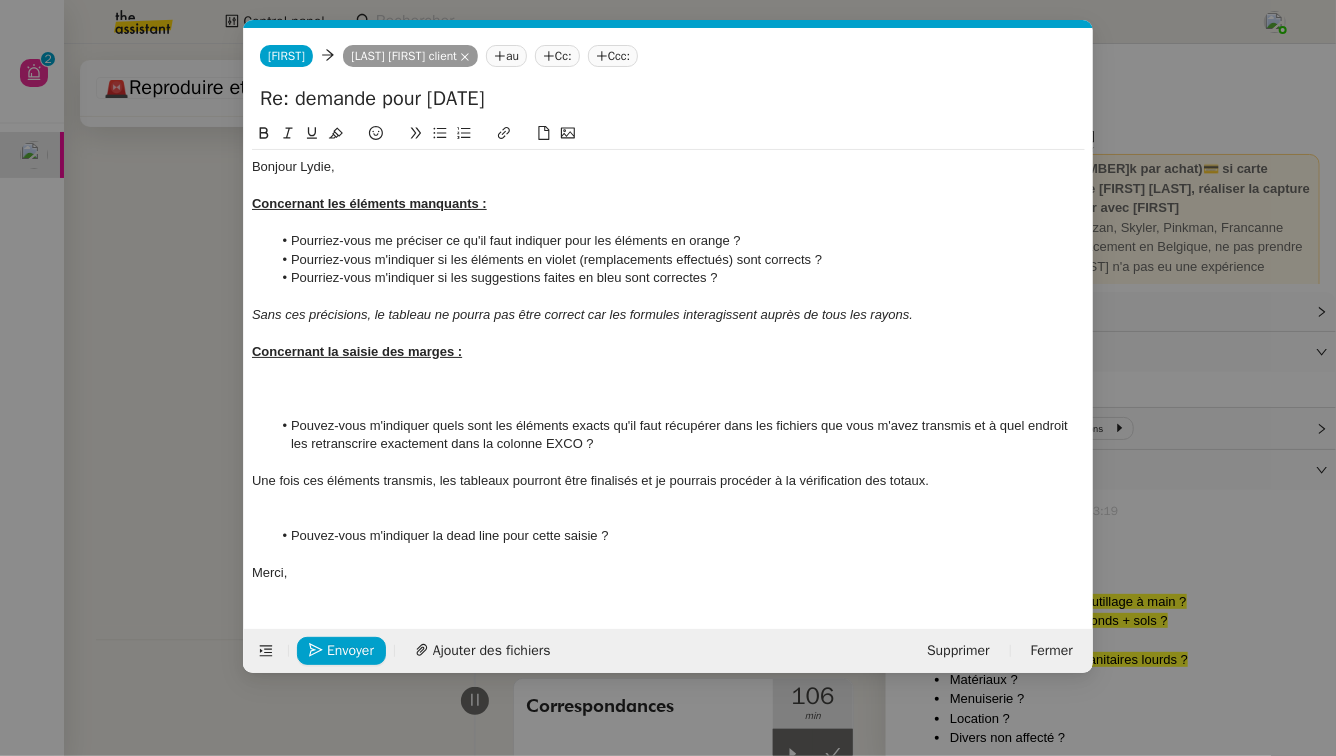 scroll, scrollTop: 0, scrollLeft: 42, axis: horizontal 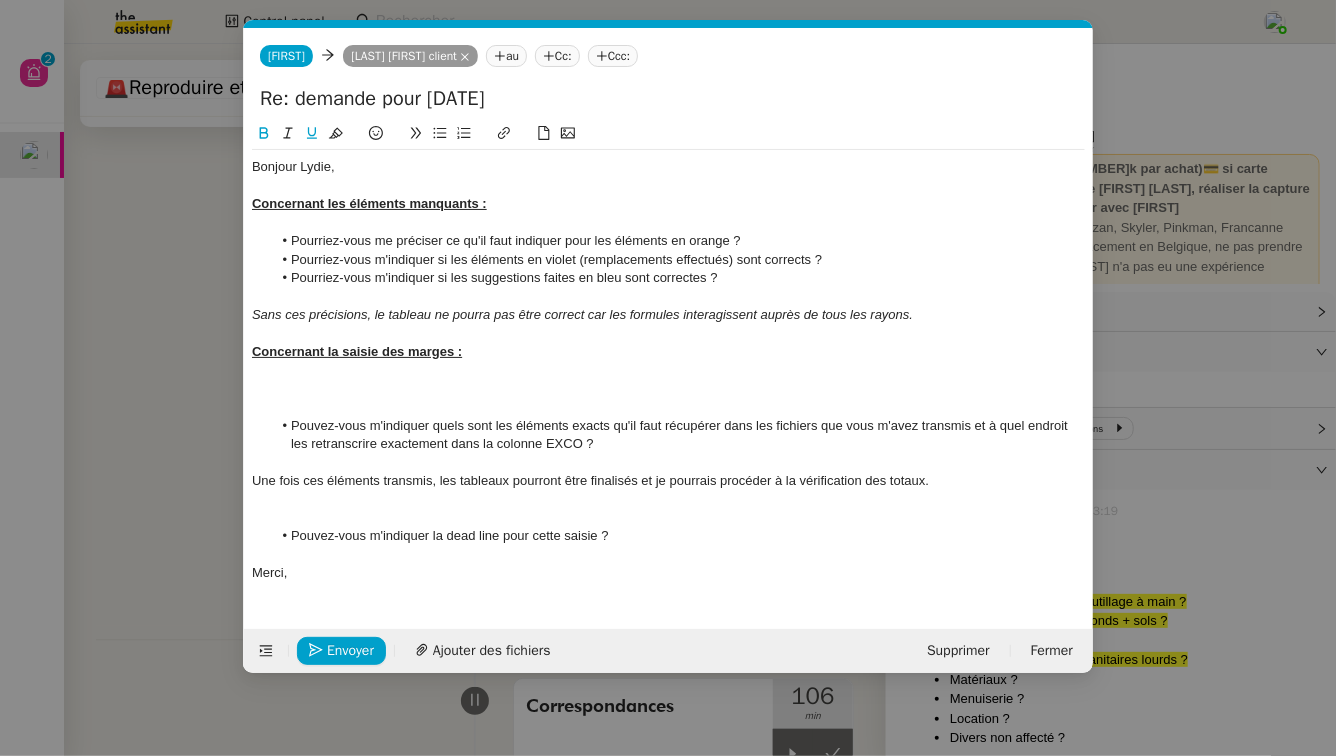type 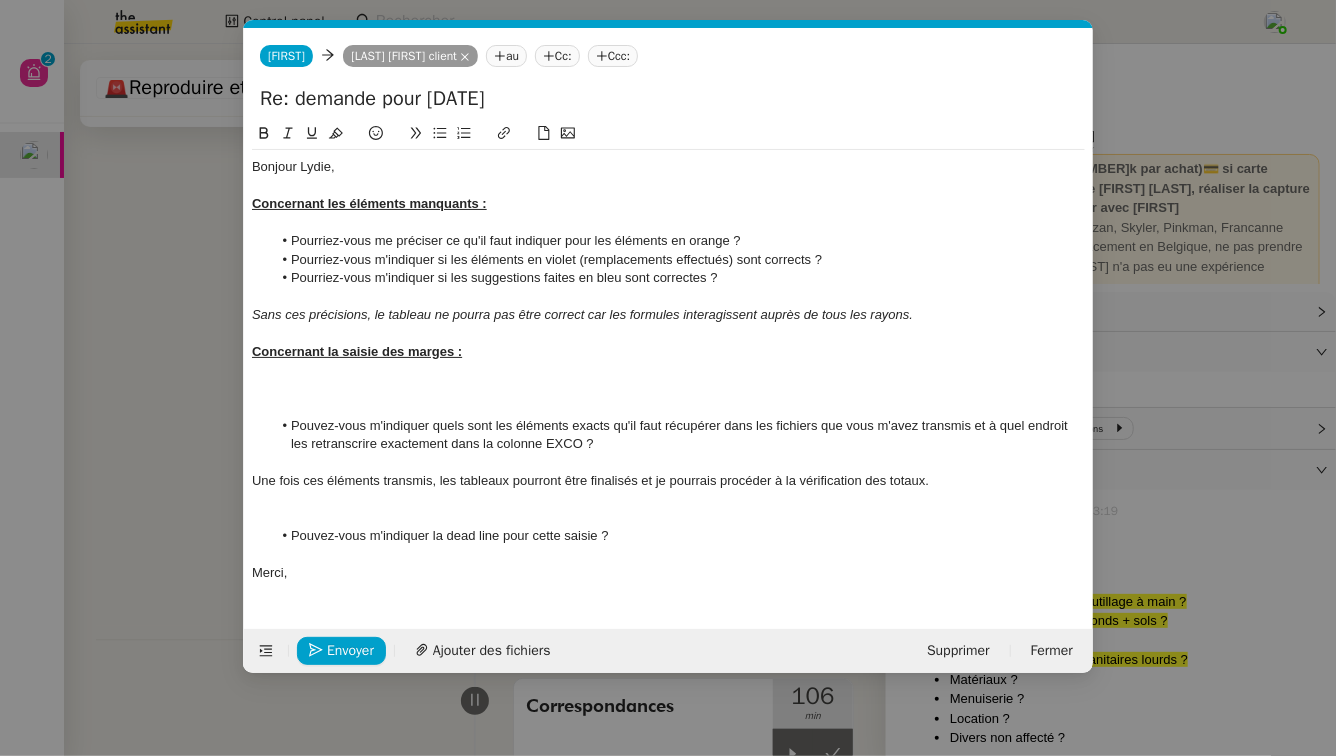 scroll, scrollTop: 0, scrollLeft: 0, axis: both 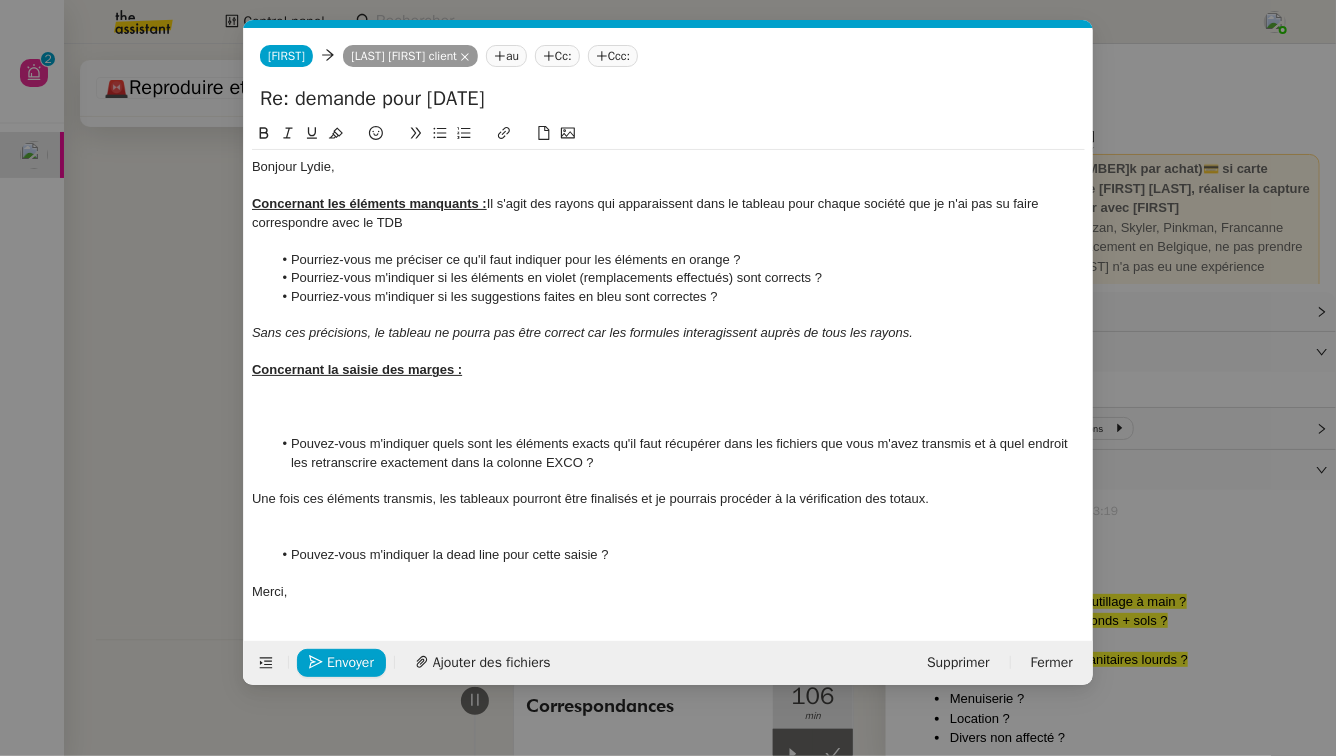 click on "Concernant les éléments manquants :" 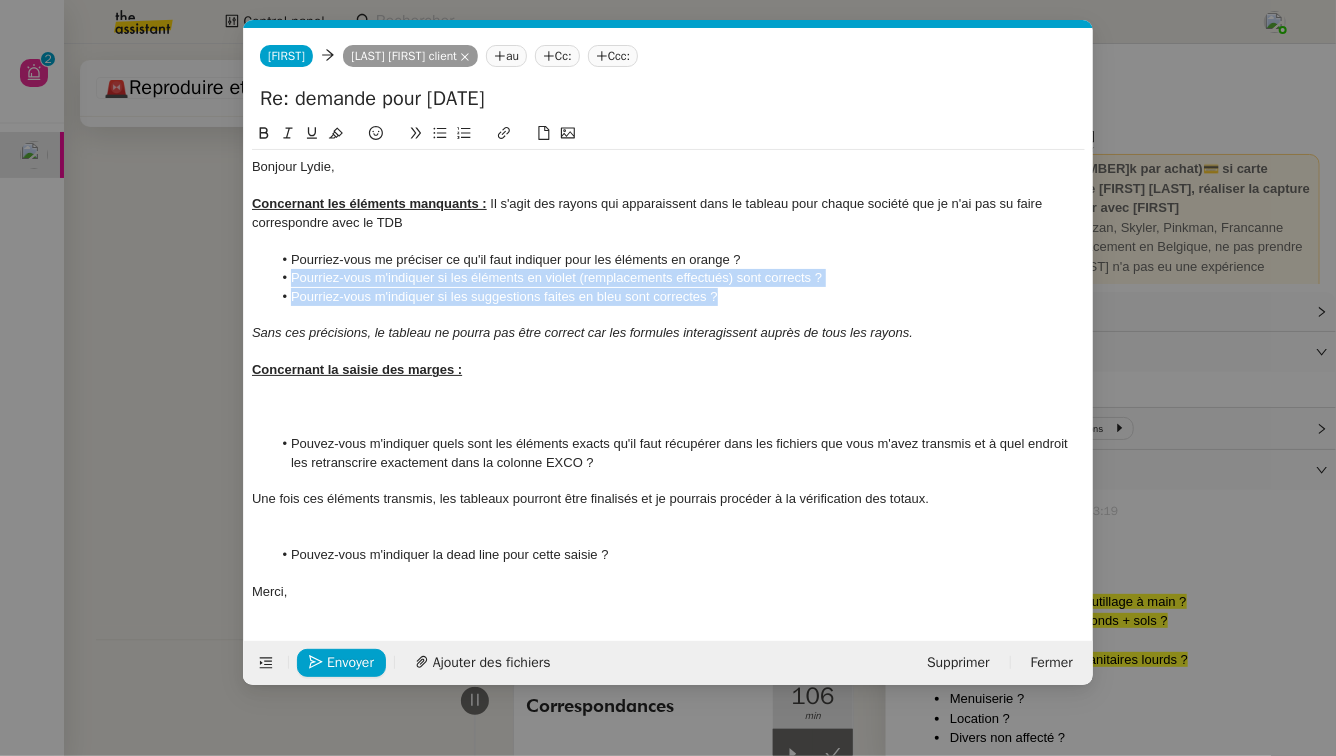 drag, startPoint x: 748, startPoint y: 303, endPoint x: 278, endPoint y: 282, distance: 470.4689 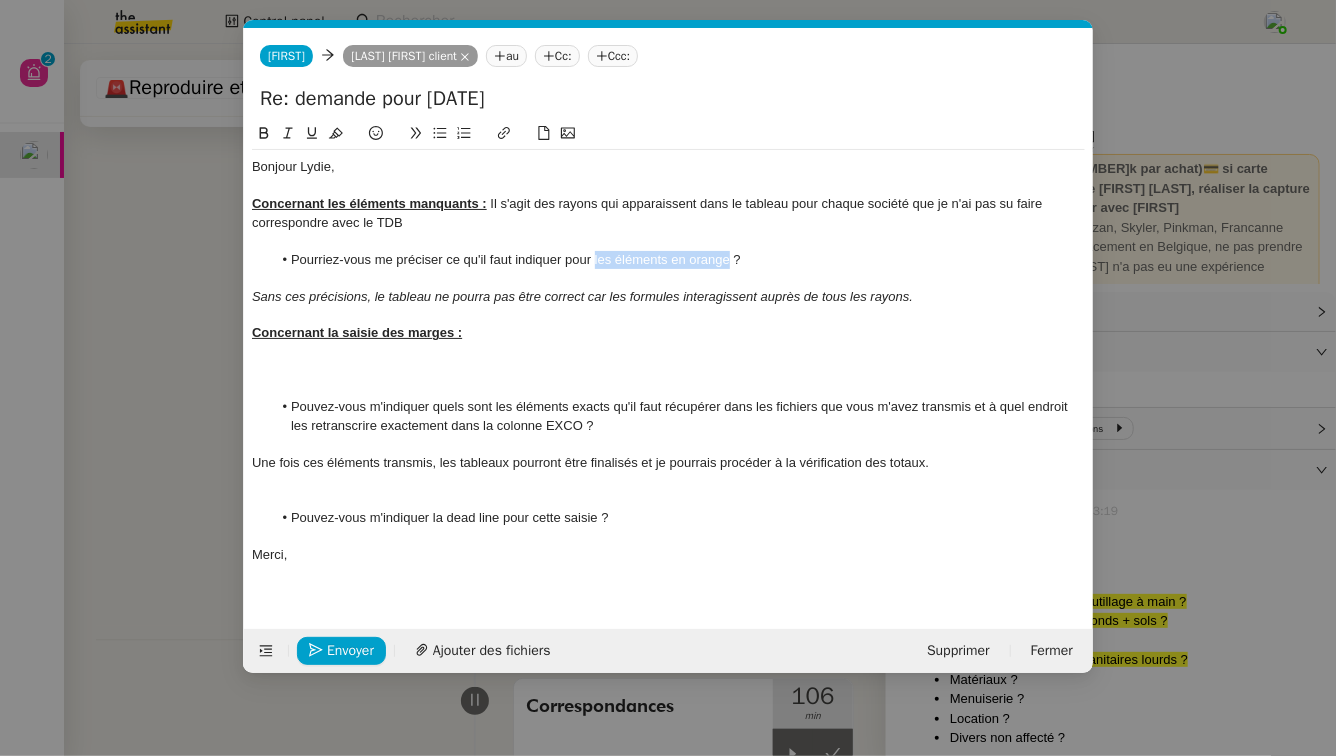 drag, startPoint x: 730, startPoint y: 262, endPoint x: 594, endPoint y: 263, distance: 136.00368 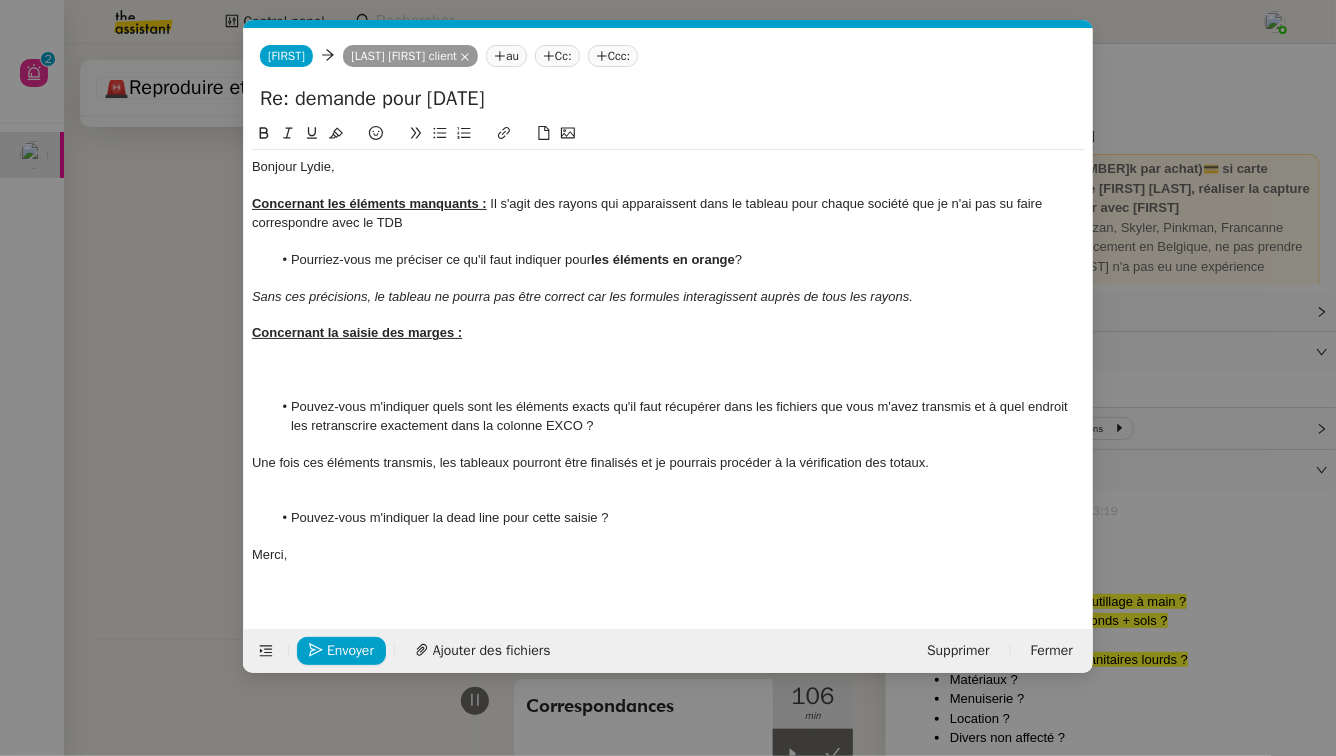 click 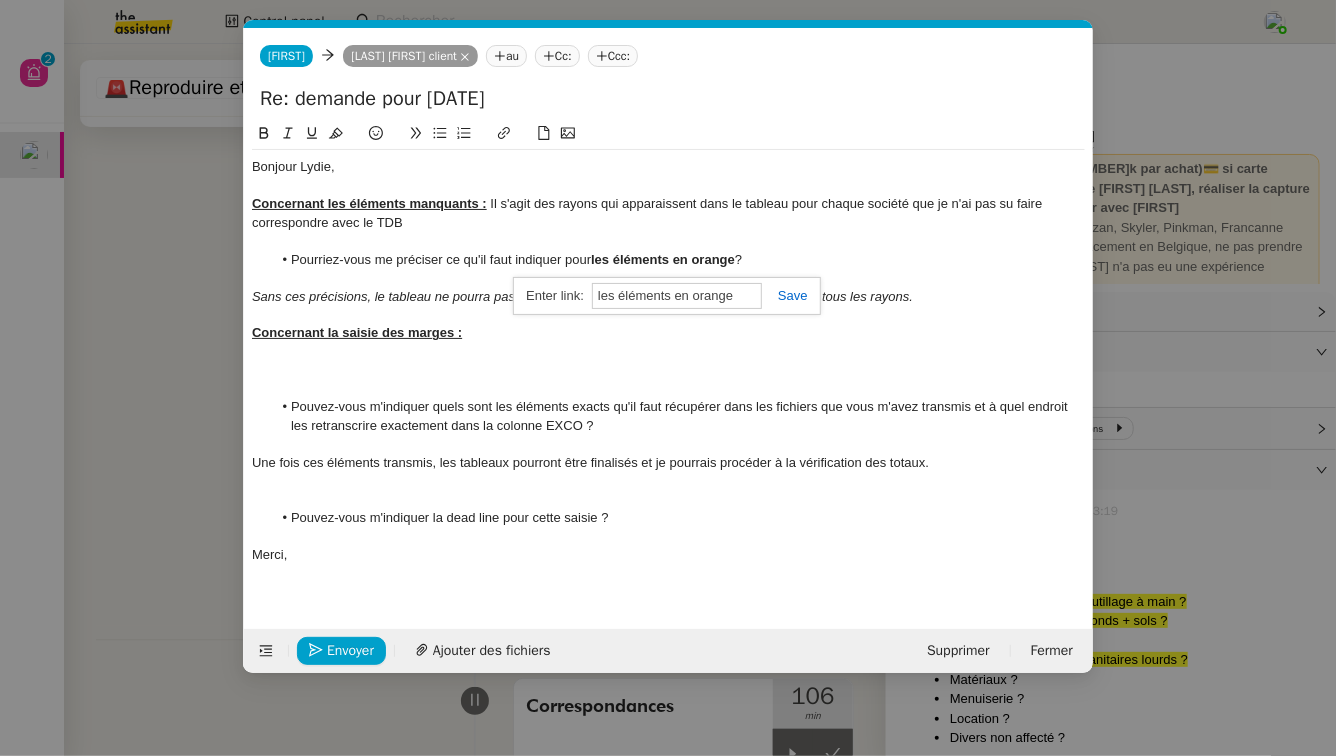 paste on "https://docs.google.com/spreadsheets/d/1n_AcmkgJcq-t0J_17JRQ1iO9wqV3Cw3VfpVkXkV2Zic/edit?gid=347473076#gid=347473076" 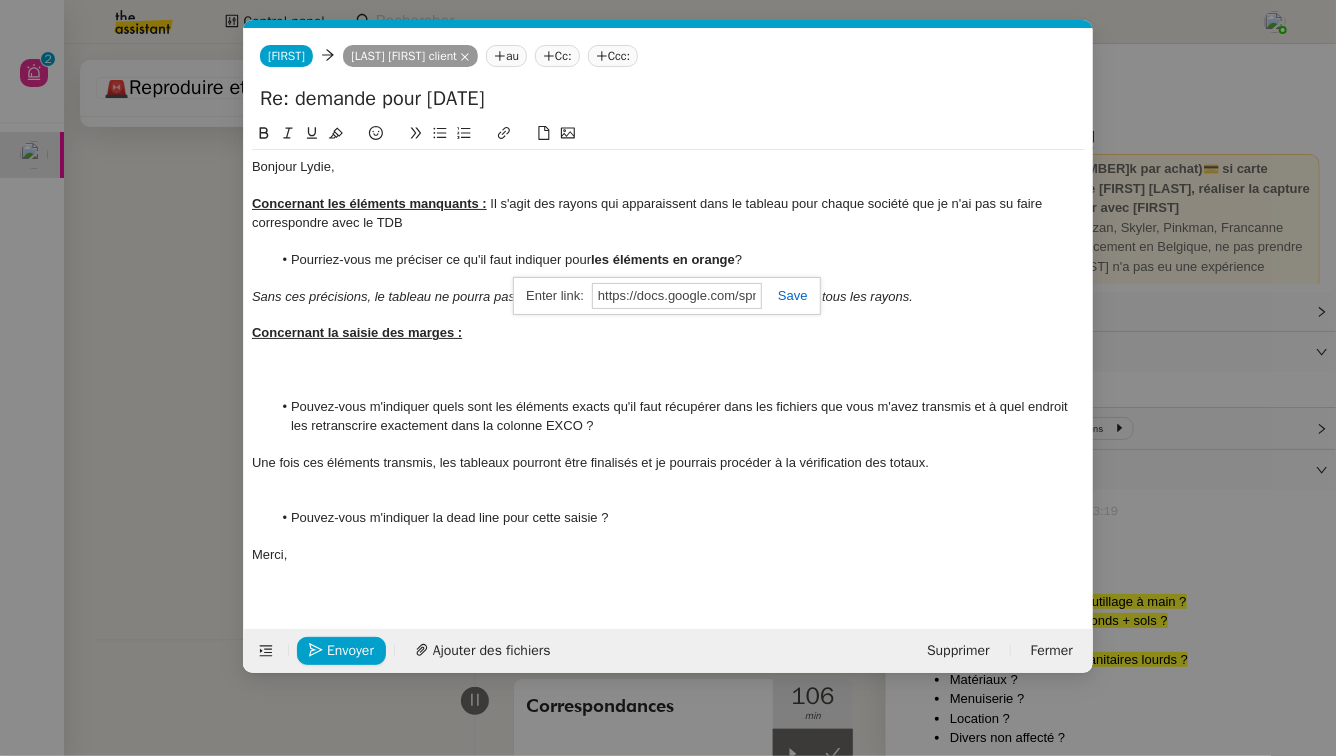 scroll, scrollTop: 0, scrollLeft: 614, axis: horizontal 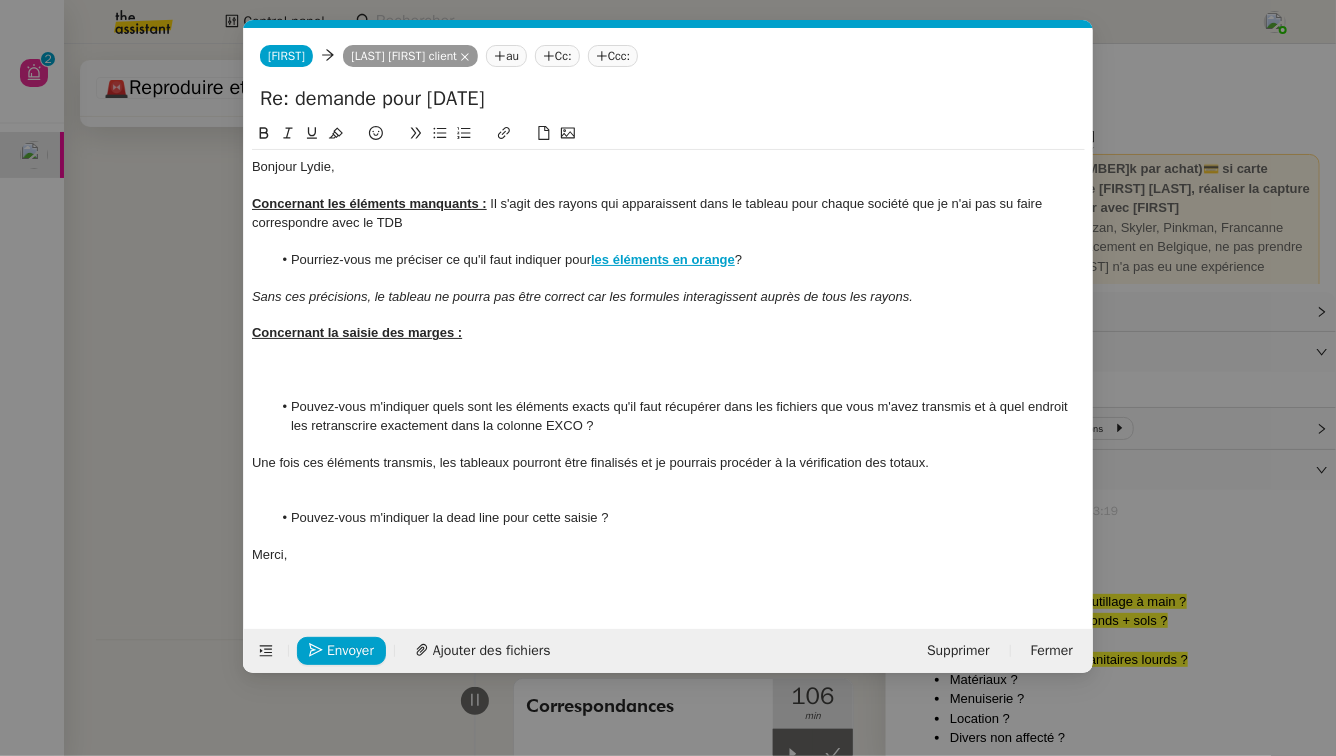 click 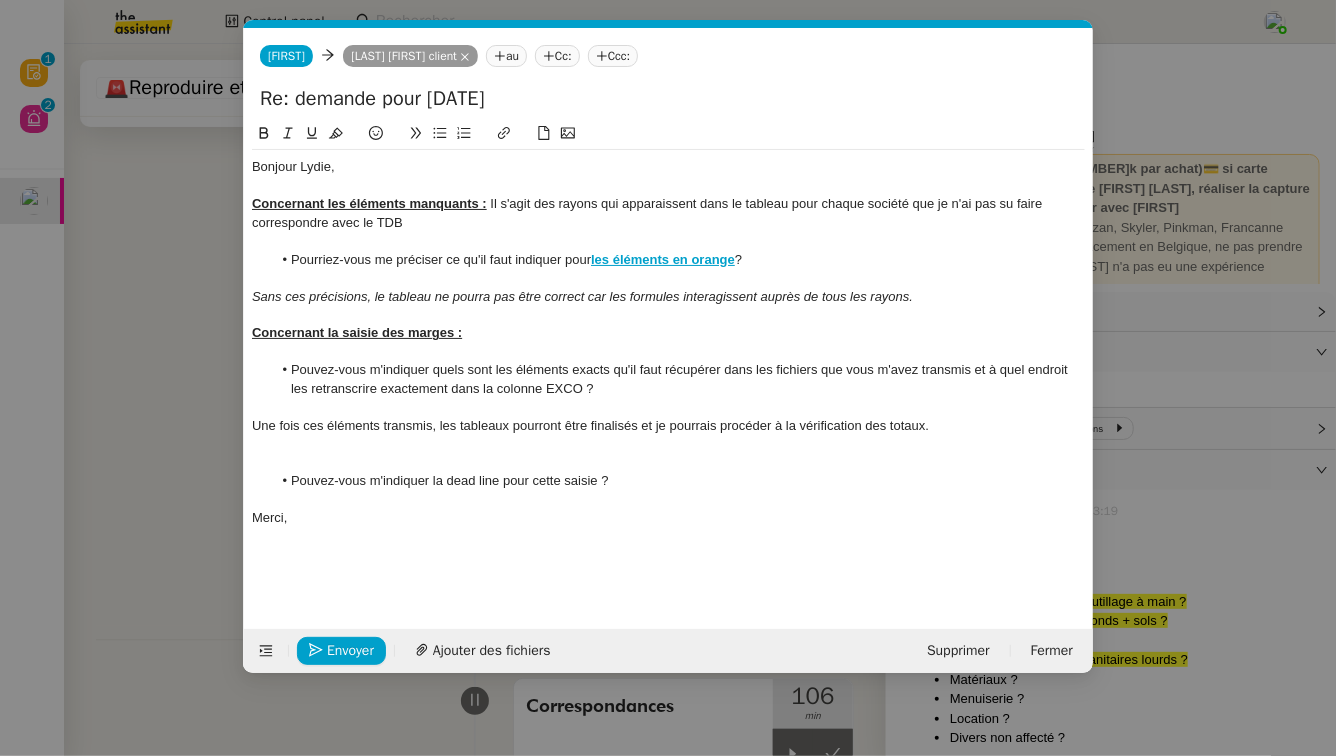 click 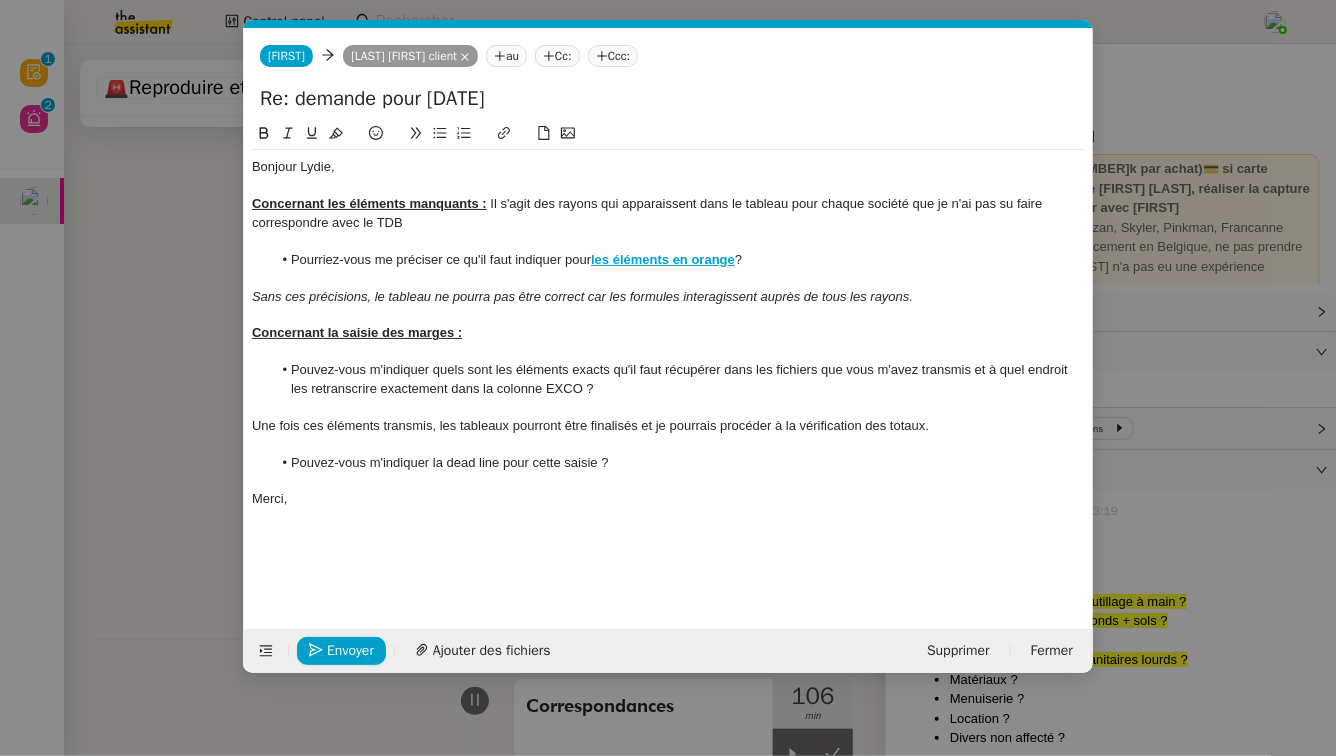 click on "Service TA - VOYAGE - PROPOSITION GLOBALE    A utiliser dans le cadre de proposition de déplacement TA - RELANCE CLIENT (EN)    Relancer un client lorsqu'il n'a pas répondu à un précédent message BAFERTY - MAIL AUDITION    A utiliser dans le cadre de la procédure d'envoi des mails d'audition TA - PUBLICATION OFFRE D'EMPLOI     Organisation du recrutement Discours de présentation du paiement sécurisé    TA - VOYAGES - PROPOSITION ITINERAIRE    Soumettre les résultats d'une recherche TA - CONFIRMATION PAIEMENT (EN)    Confirmer avec le client de modèle de transaction - Attention Plan Pro nécessaire. TA - COURRIER EXPEDIE (recommandé)    A utiliser dans le cadre de l'envoi d'un courrier recommandé TA - PARTAGE DE CALENDRIER (EN)    A utiliser pour demander au client de partager son calendrier afin de faciliter l'accès et la gestion PSPI - Appel de fonds MJL    A utiliser dans le cadre de la procédure d'appel de fonds MJL TA - RELANCE CLIENT    TA - AR PROCEDURES        21 YIELD" at bounding box center [668, 378] 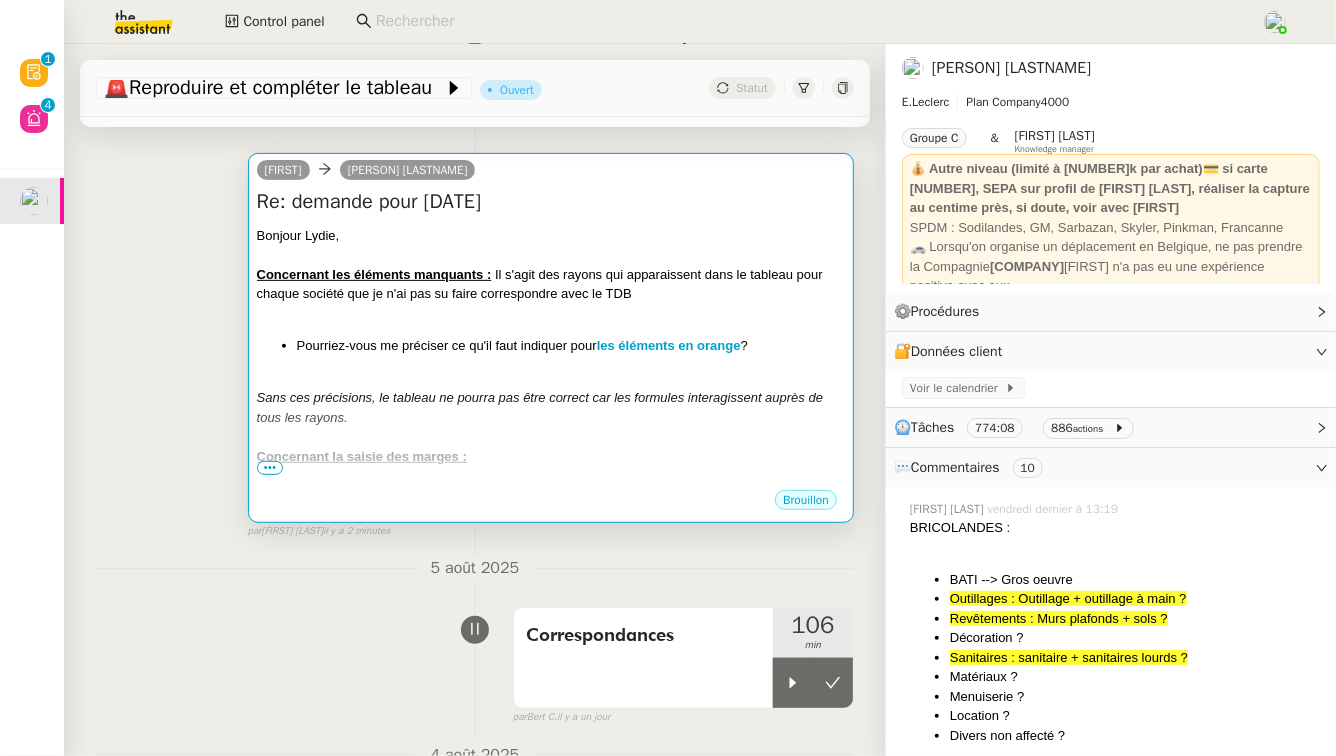 scroll, scrollTop: 613, scrollLeft: 0, axis: vertical 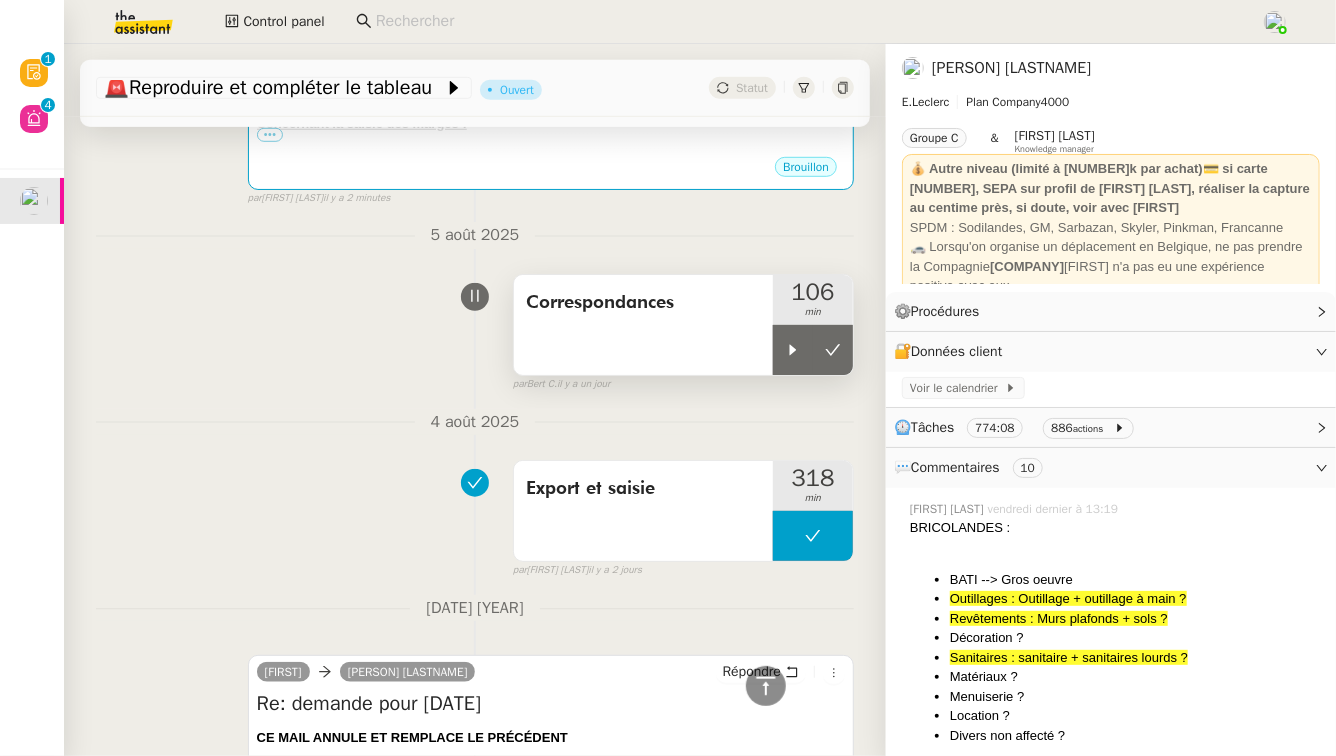 click on "Correspondances" at bounding box center [643, 325] 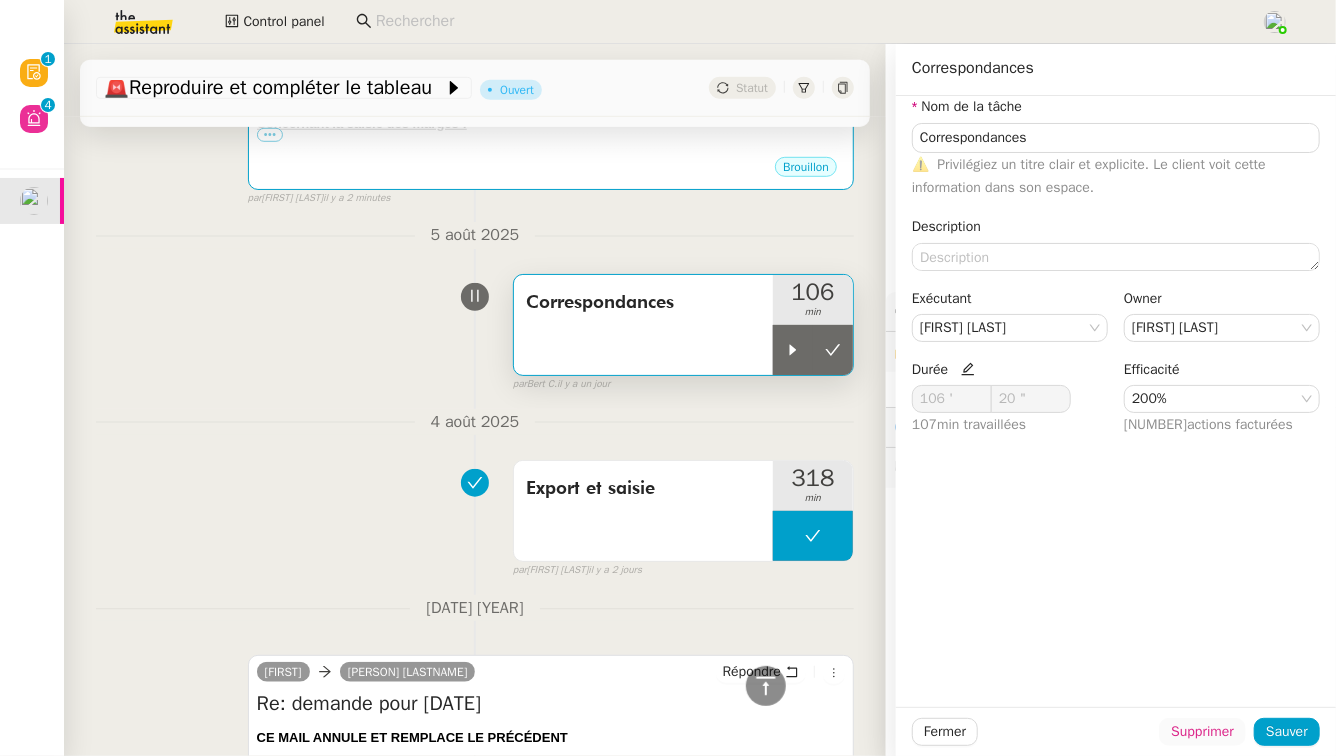 click on "Supprimer" 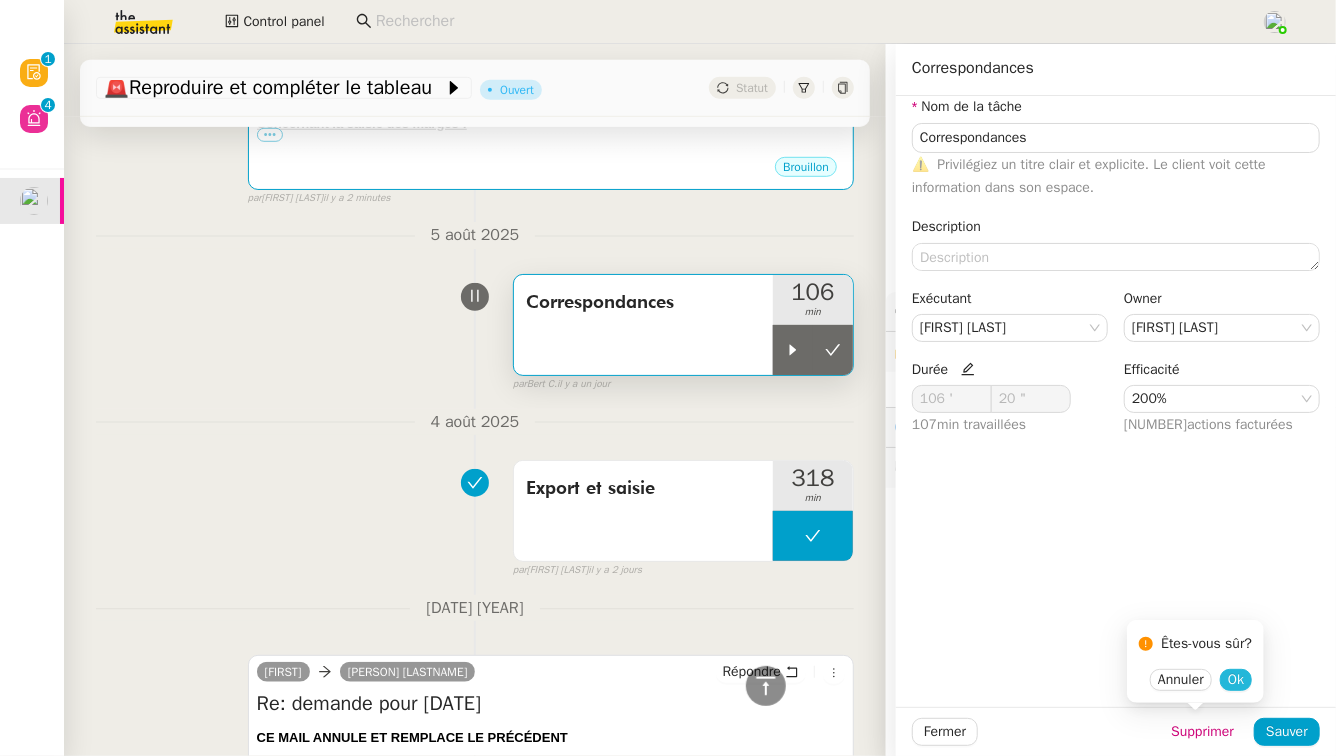 click on "Ok" at bounding box center [1236, 680] 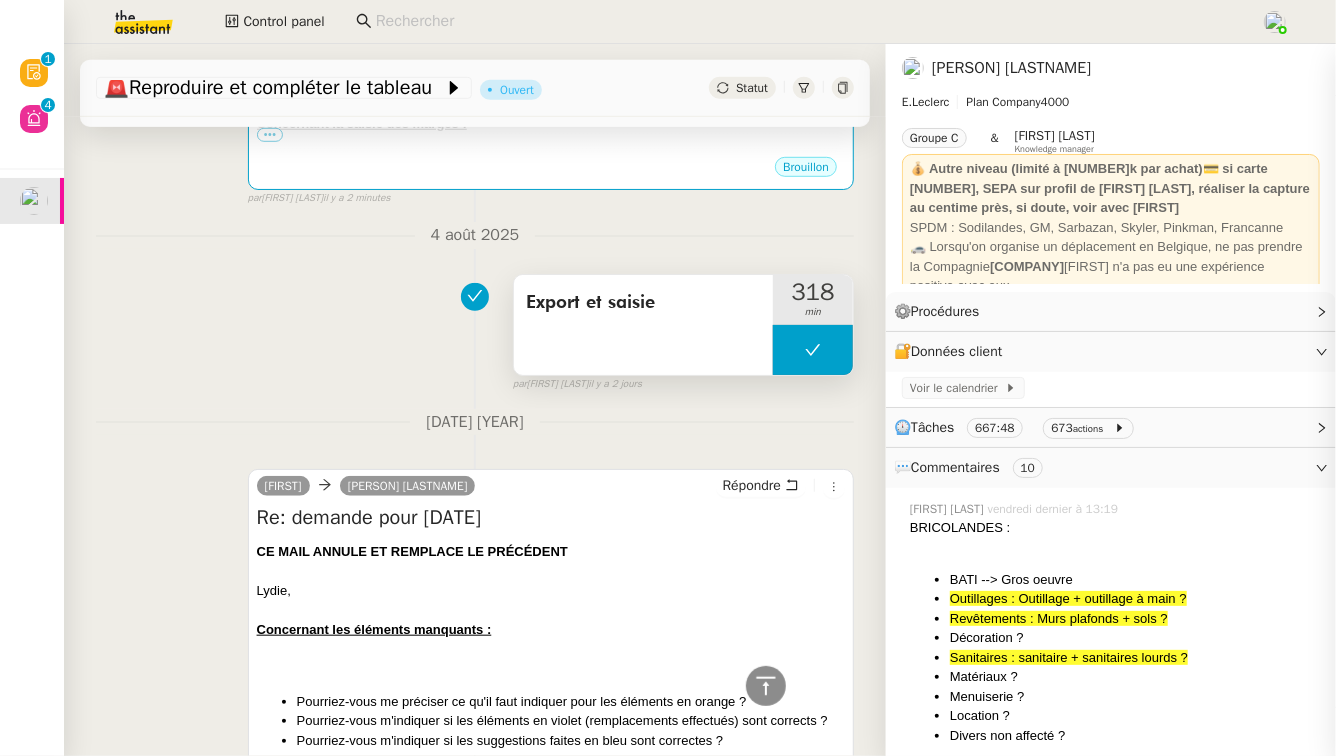 scroll, scrollTop: 0, scrollLeft: 0, axis: both 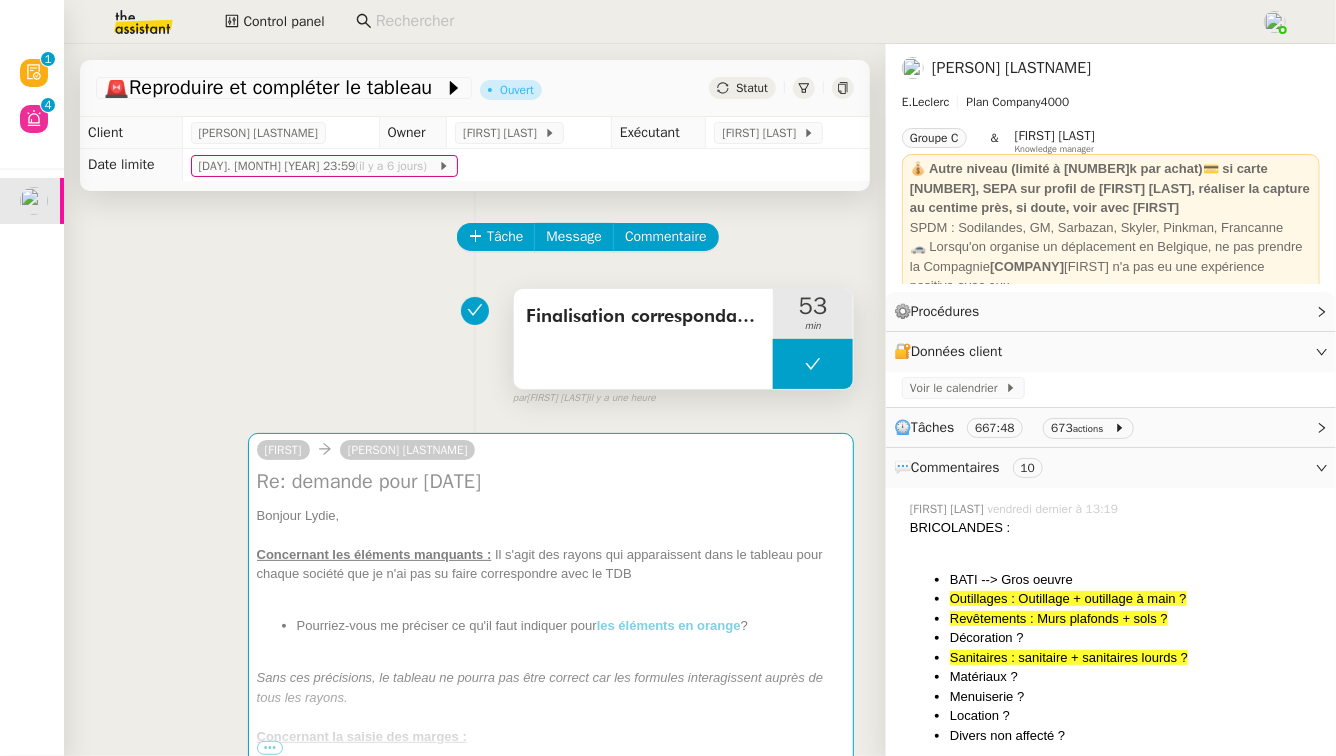 click on "Finalisation correspondances" at bounding box center [643, 317] 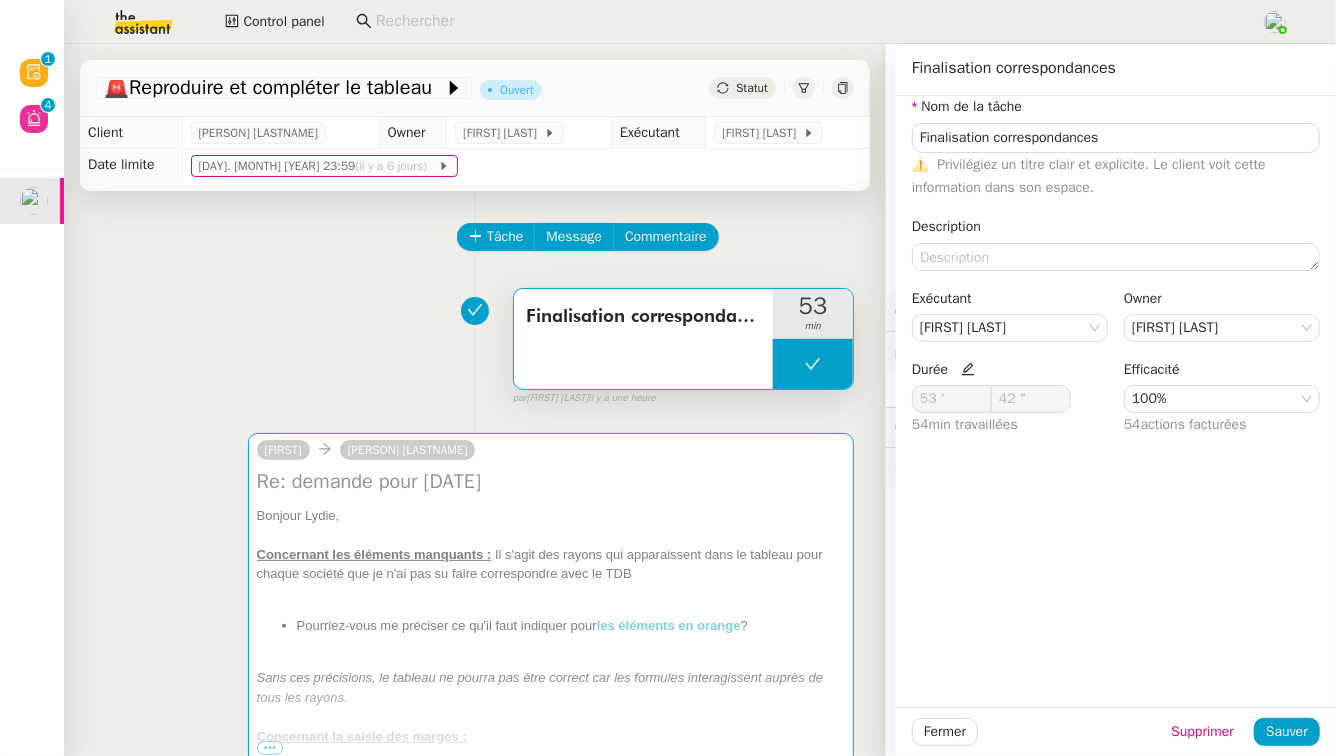 click 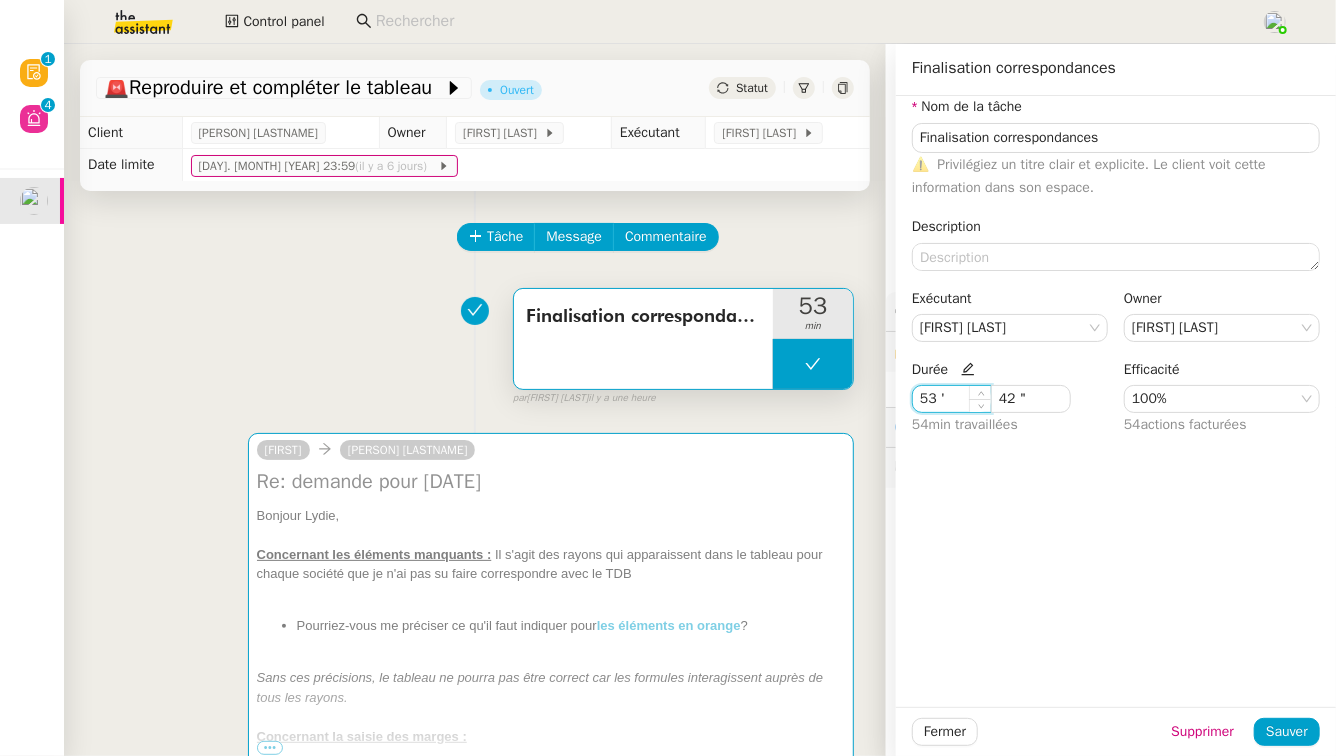 drag, startPoint x: 956, startPoint y: 399, endPoint x: 878, endPoint y: 398, distance: 78.00641 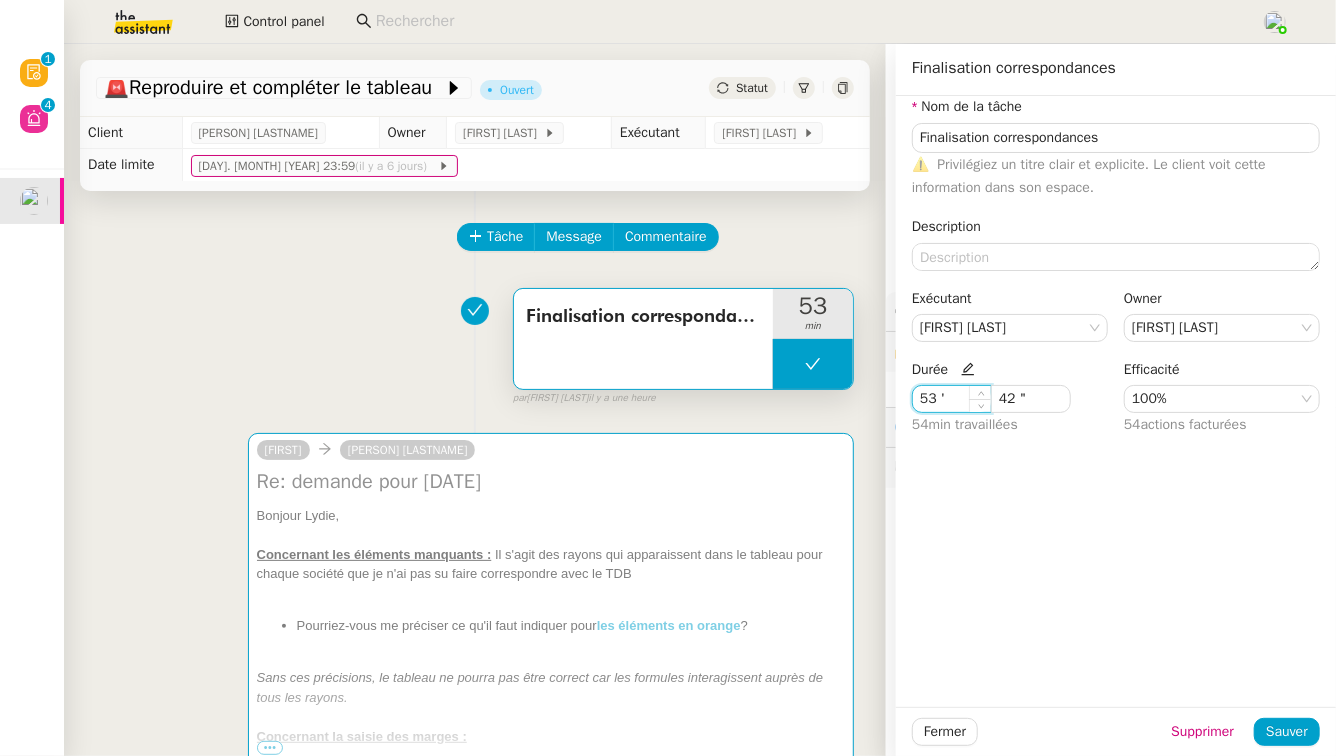 click on "SARBAZAN : 🚨 Reproduire et compléter le tableau Ouvert Statut Client [LAST] [FIRST] Owner [FIRST] [LAST] Exécutant [FIRST] [LAST] Date limite [DATE] (il y a 6 jours) Tâche Message Commentaire Veuillez patienter une erreur s'est produite 👌👌👌 message envoyé ✌️✌️✌️ Veuillez d'abord attribuer un client Une erreur s'est produite, veuillez réessayer Finalisation correspondances 53 min false par [LAST]. il y a une heure 👌👌👌 message envoyé ✌️✌️✌️ une erreur s'est produite 👌👌👌 message envoyé ✌️✌️✌️ Votre message va être revu ✌️✌️✌️ une erreur s'est produite La taille des fichiers doit être de 10Mb au maximum. [FIRST] [LAST] [FIRST] Re: demande pour 31/07
Bonjour [LAST], Concernant les éléments manquants : Il s'agit des rayons qui apparaissent dans le tableau pour chaque société que je n'ai pas su faire correspondre avec le TDB ?" 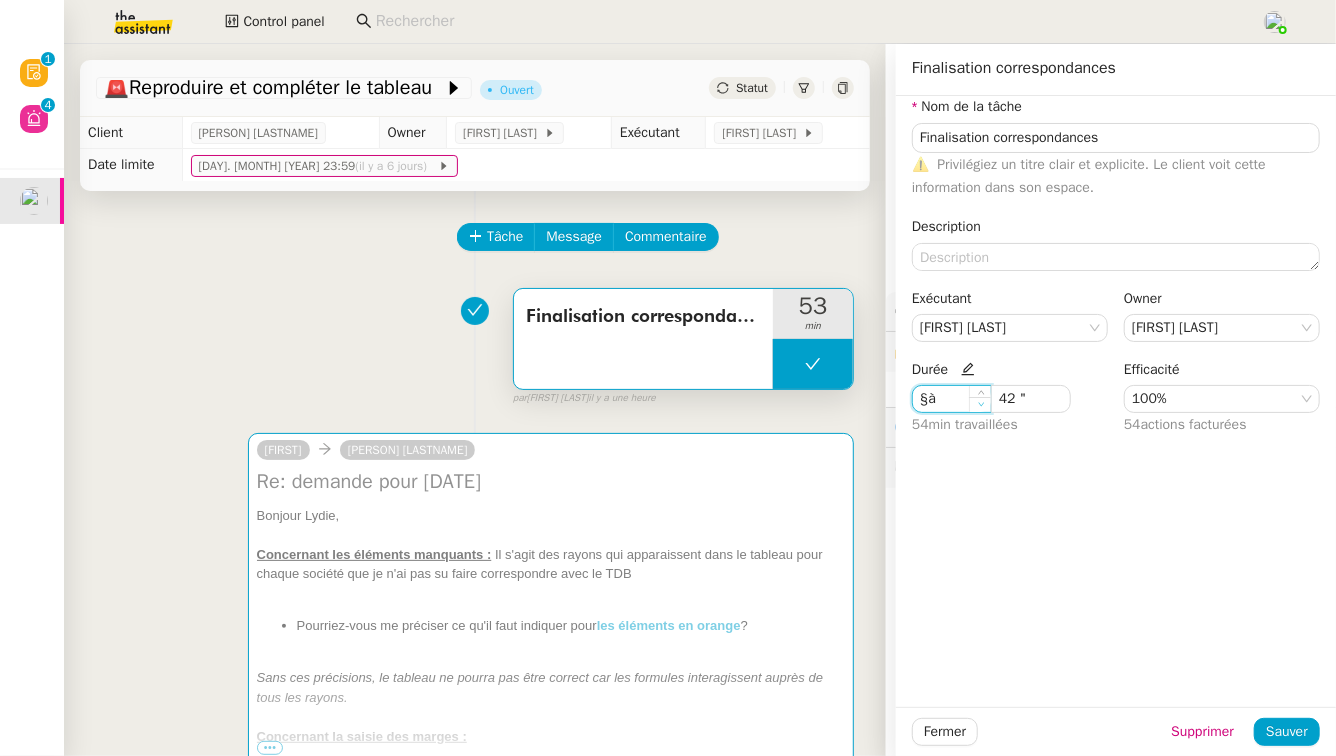 type on "§" 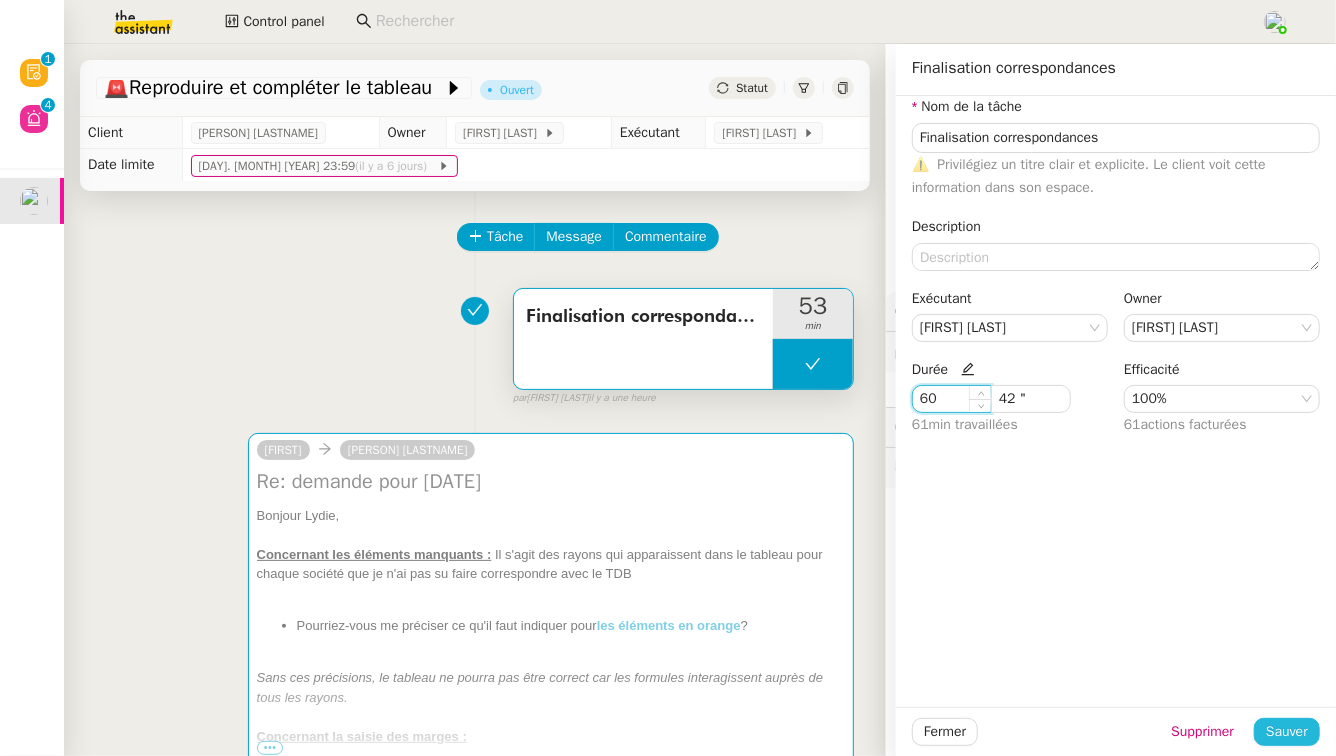 click on "Sauver" 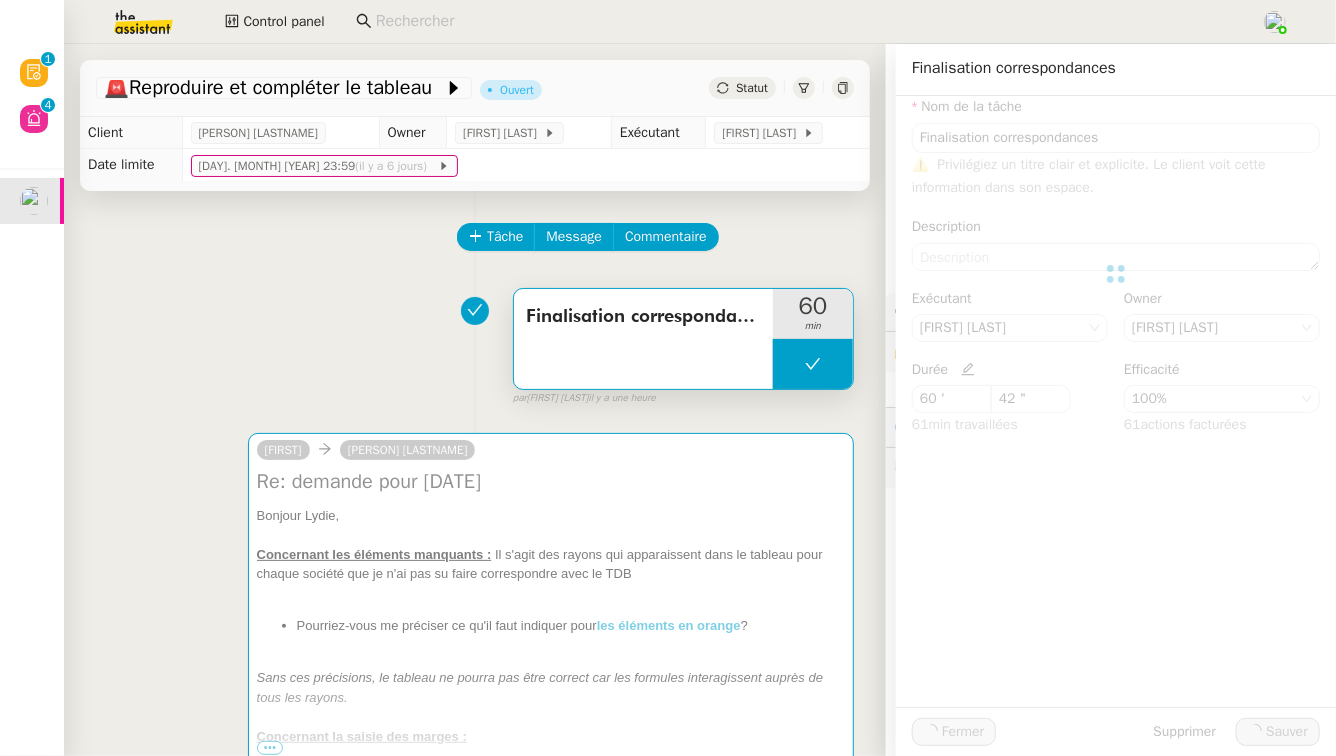 type on "Finalisation correspondances" 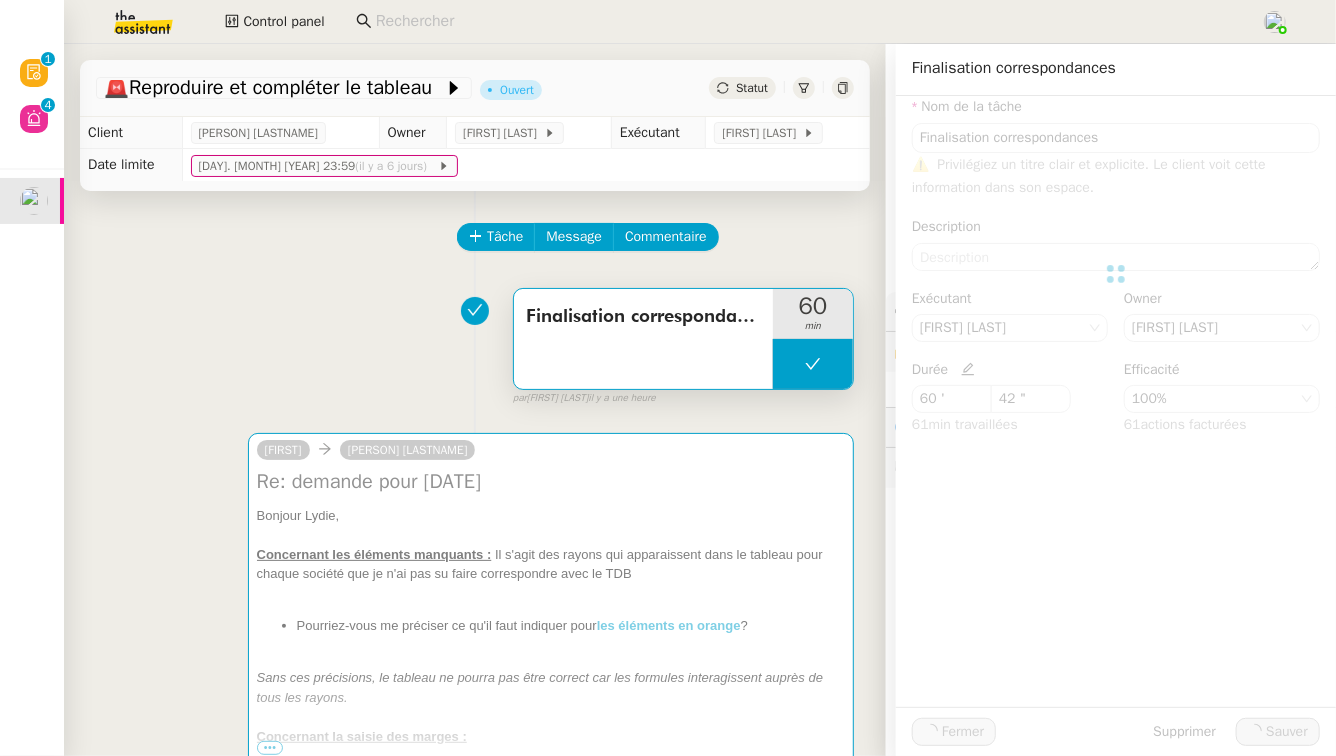 type on "60 '" 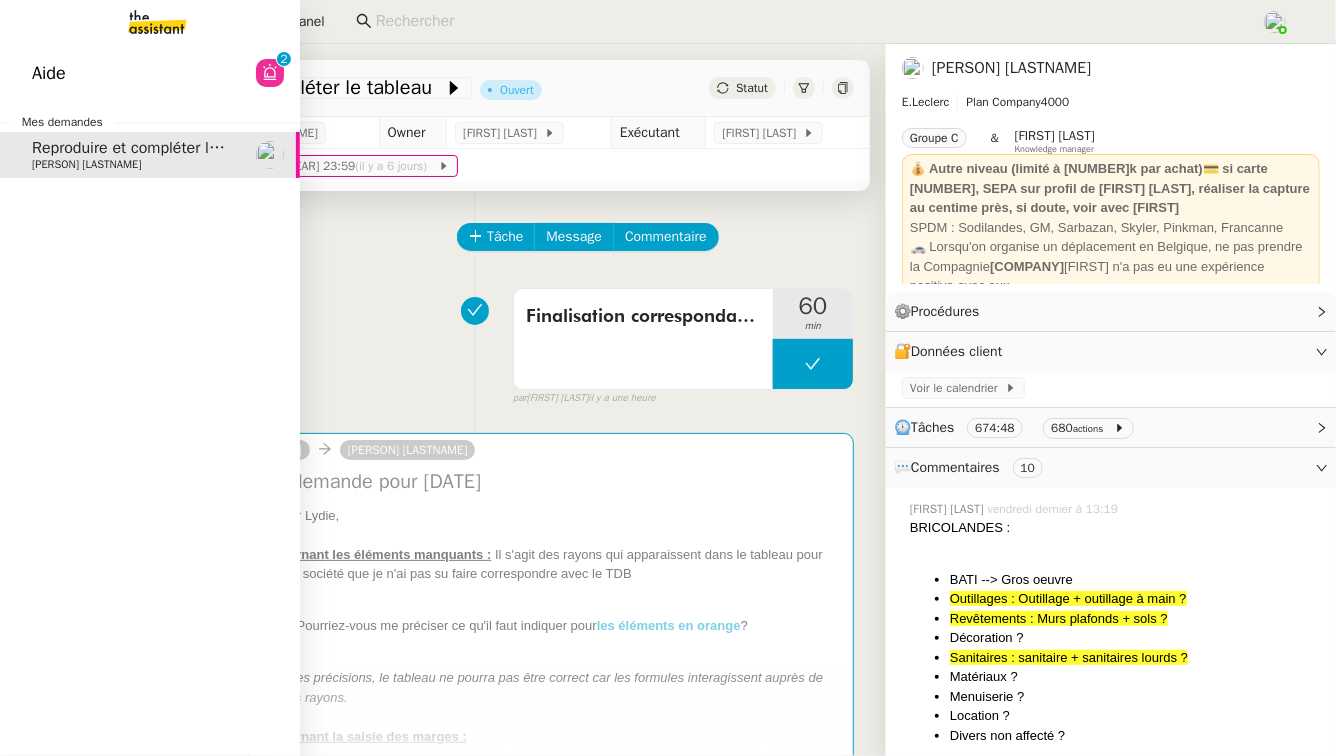 click on "Aide  0   1   2   3   4   5   6   7   8   9" 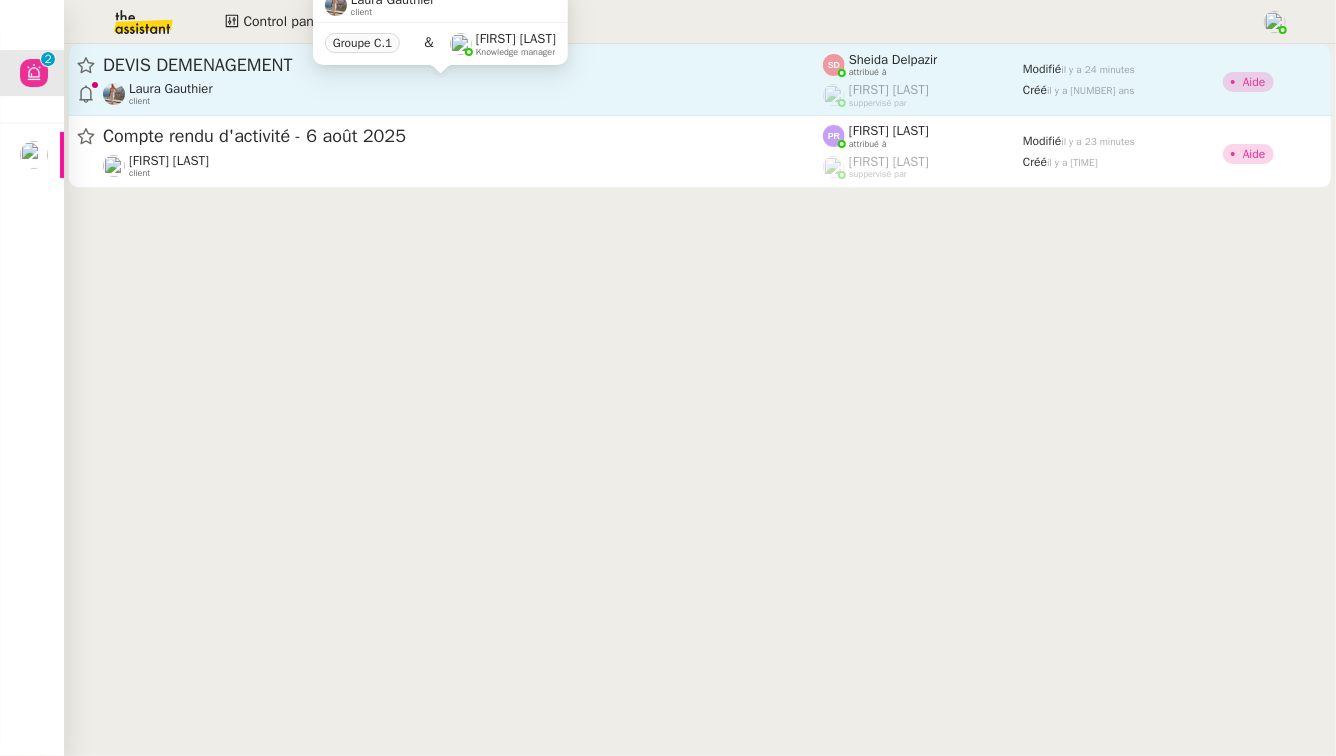 click on "[LAST] [FIRST]    client" 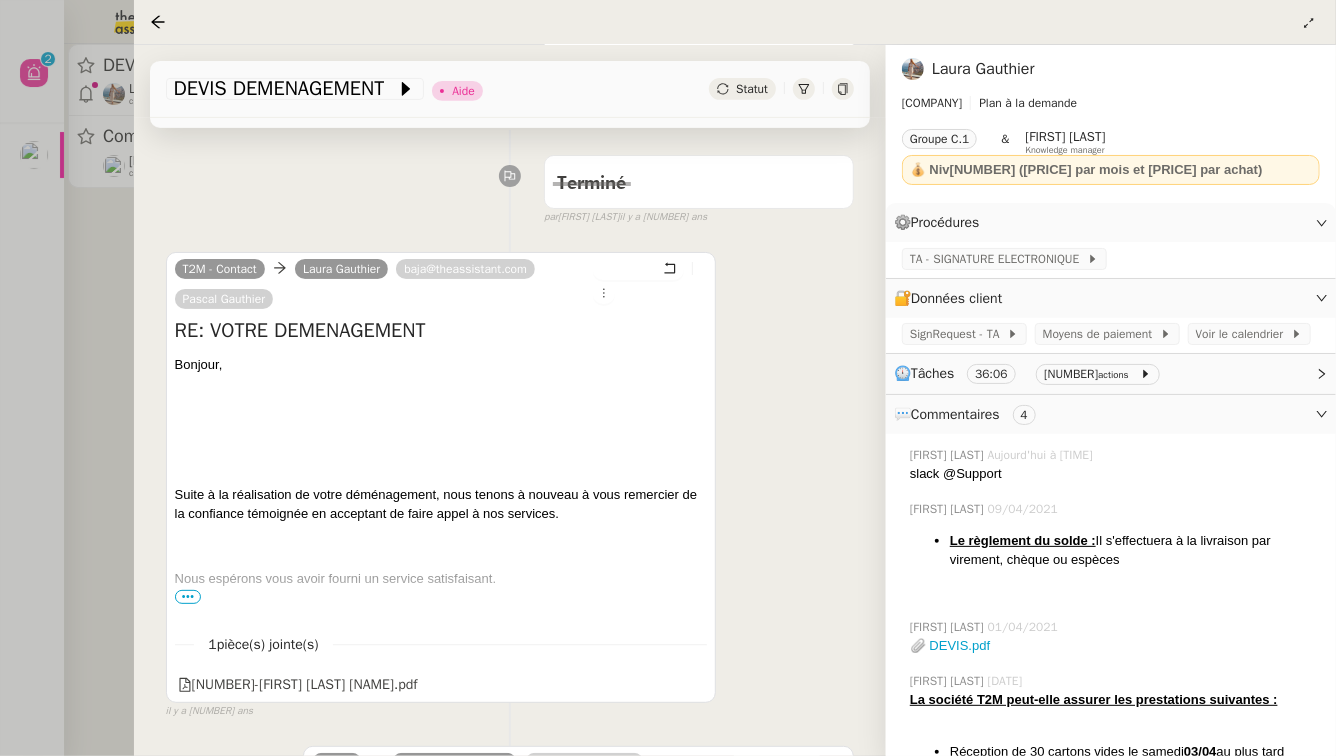 scroll, scrollTop: 548, scrollLeft: 0, axis: vertical 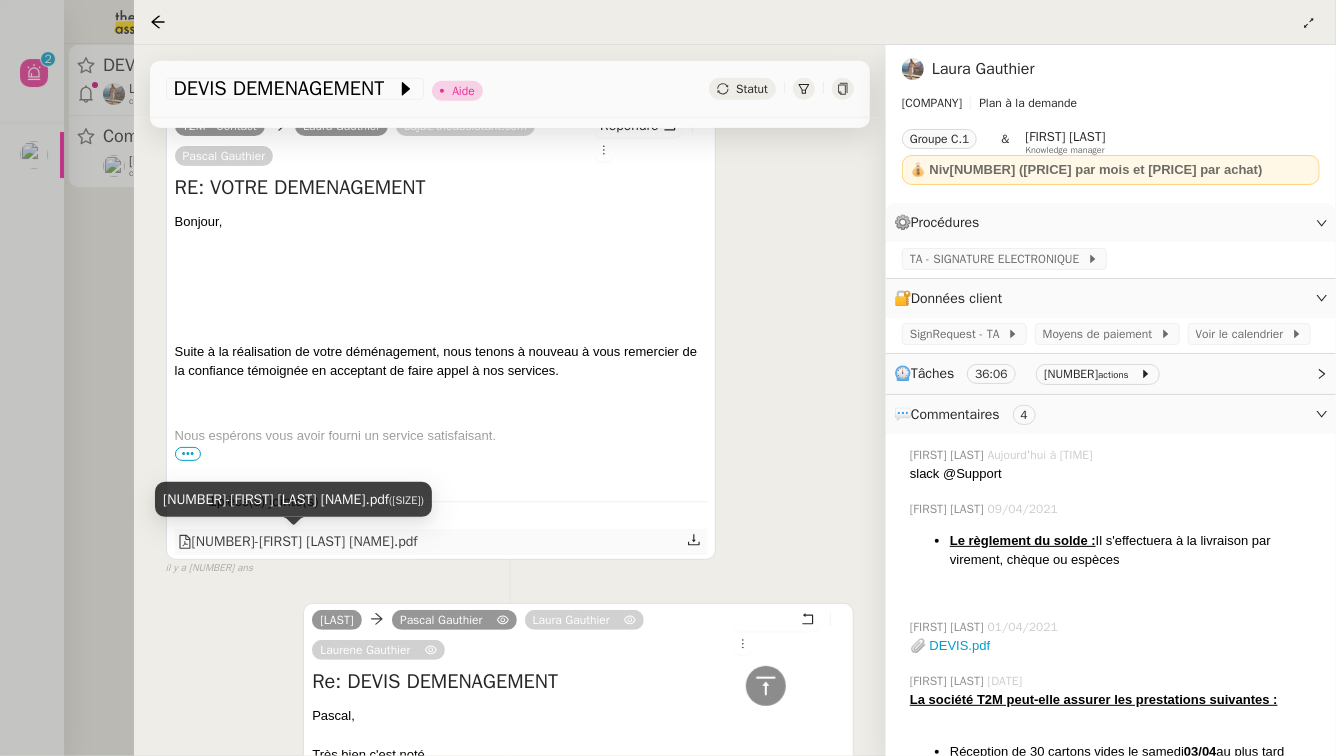 click on "[NUMBER]-[FIRST] [LAST] [NAME].pdf" 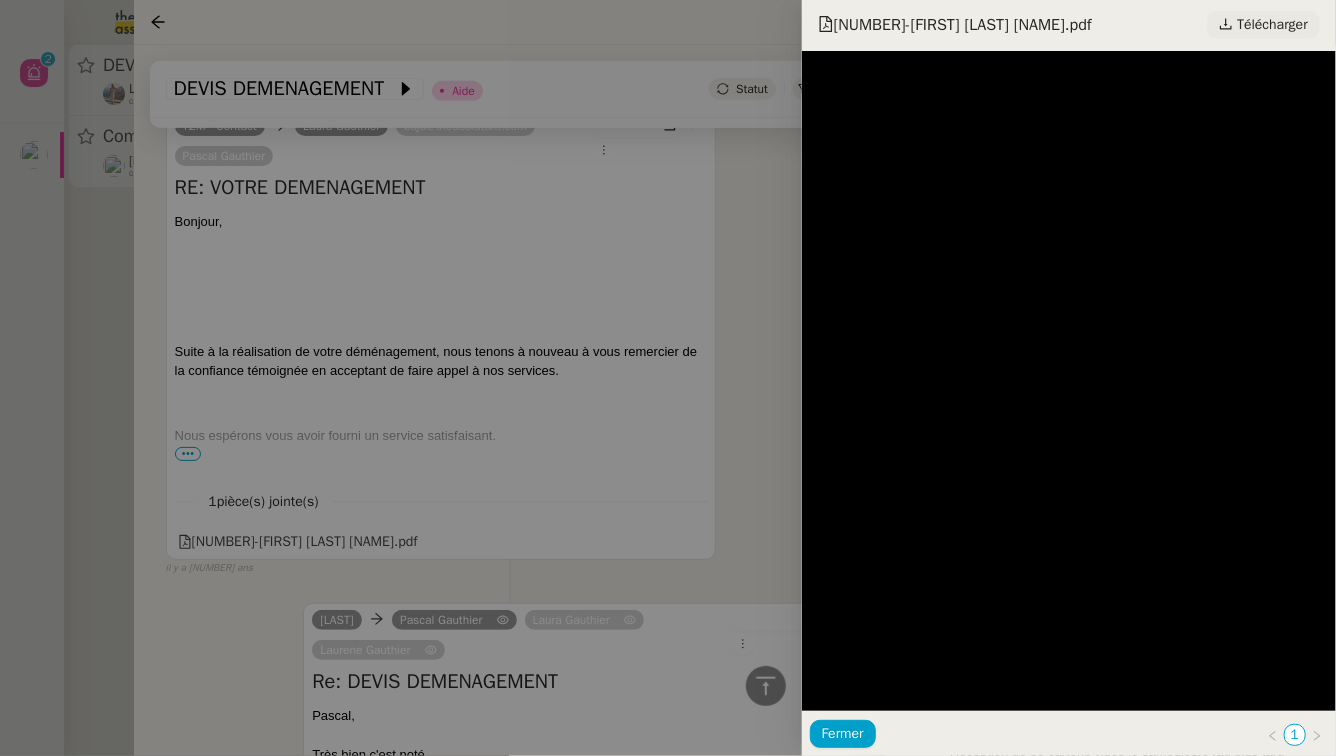 click on "Télécharger" at bounding box center [1272, 25] 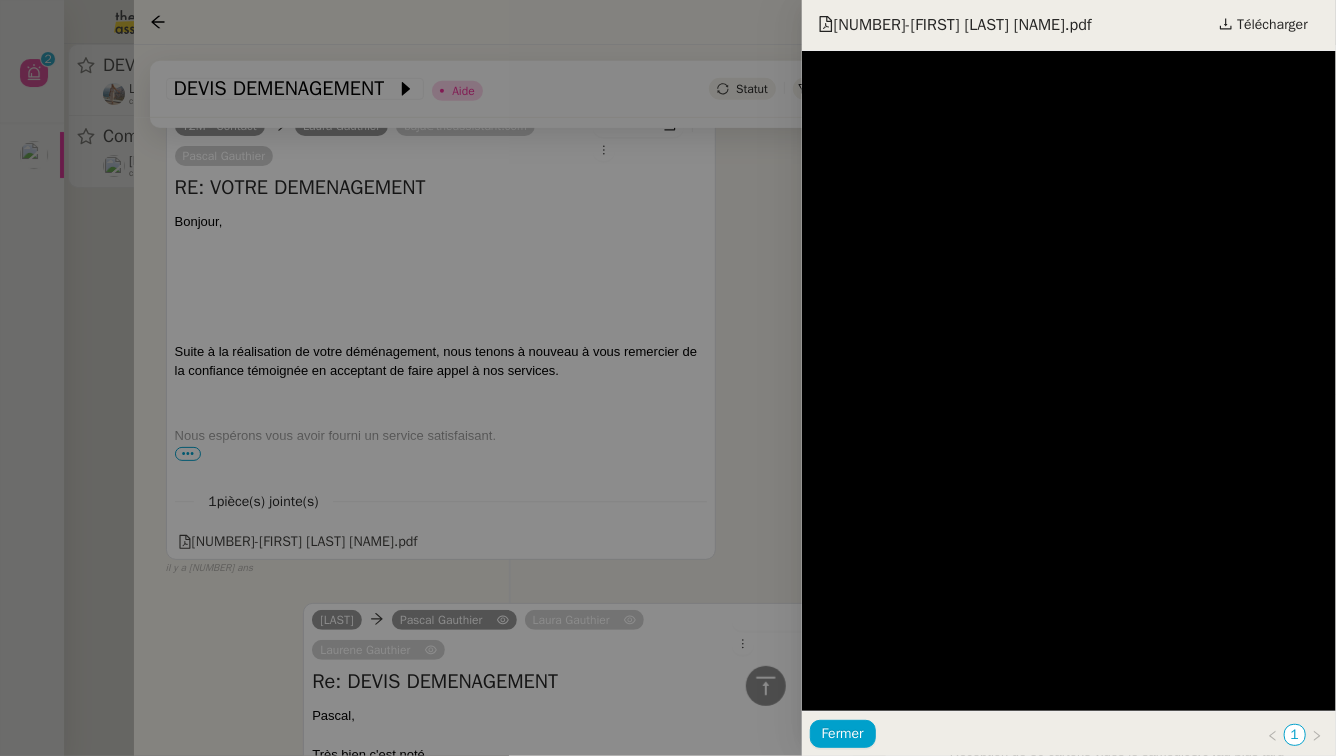 click at bounding box center [668, 378] 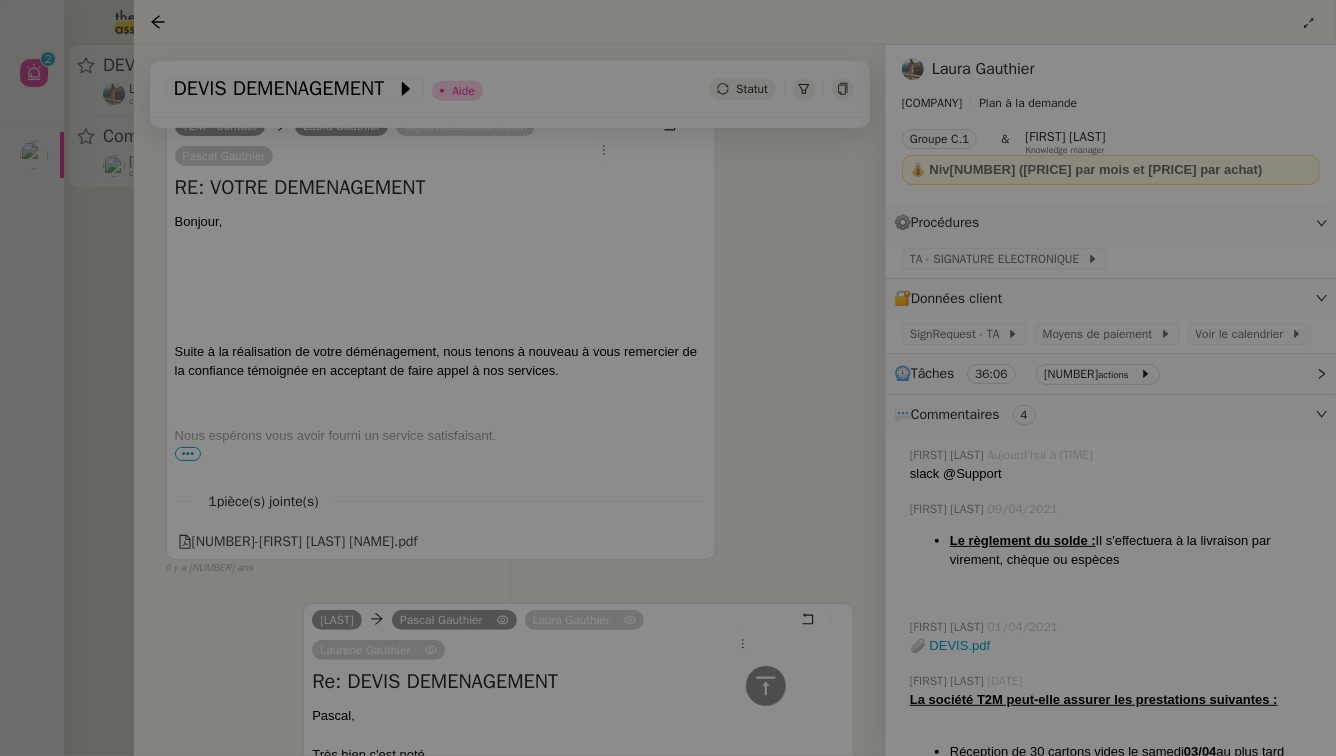 click at bounding box center (668, 378) 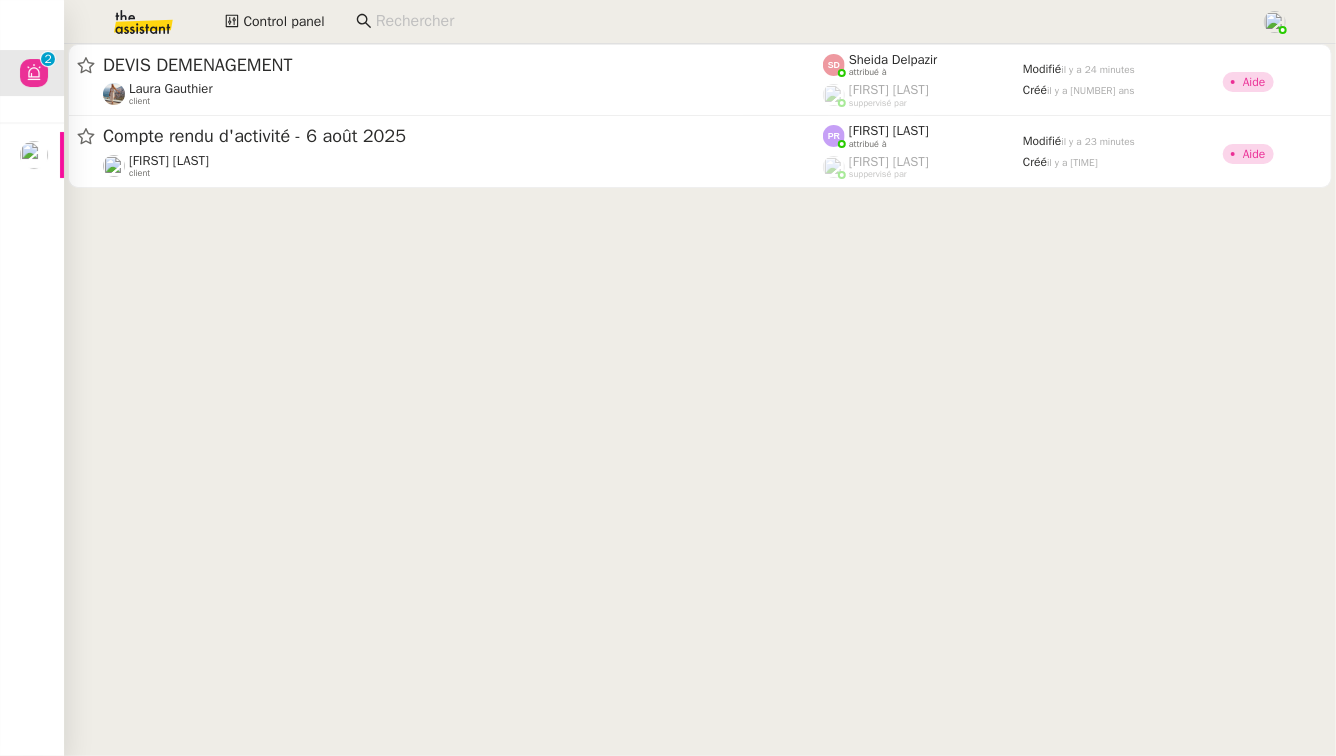 click at bounding box center [668, 378] 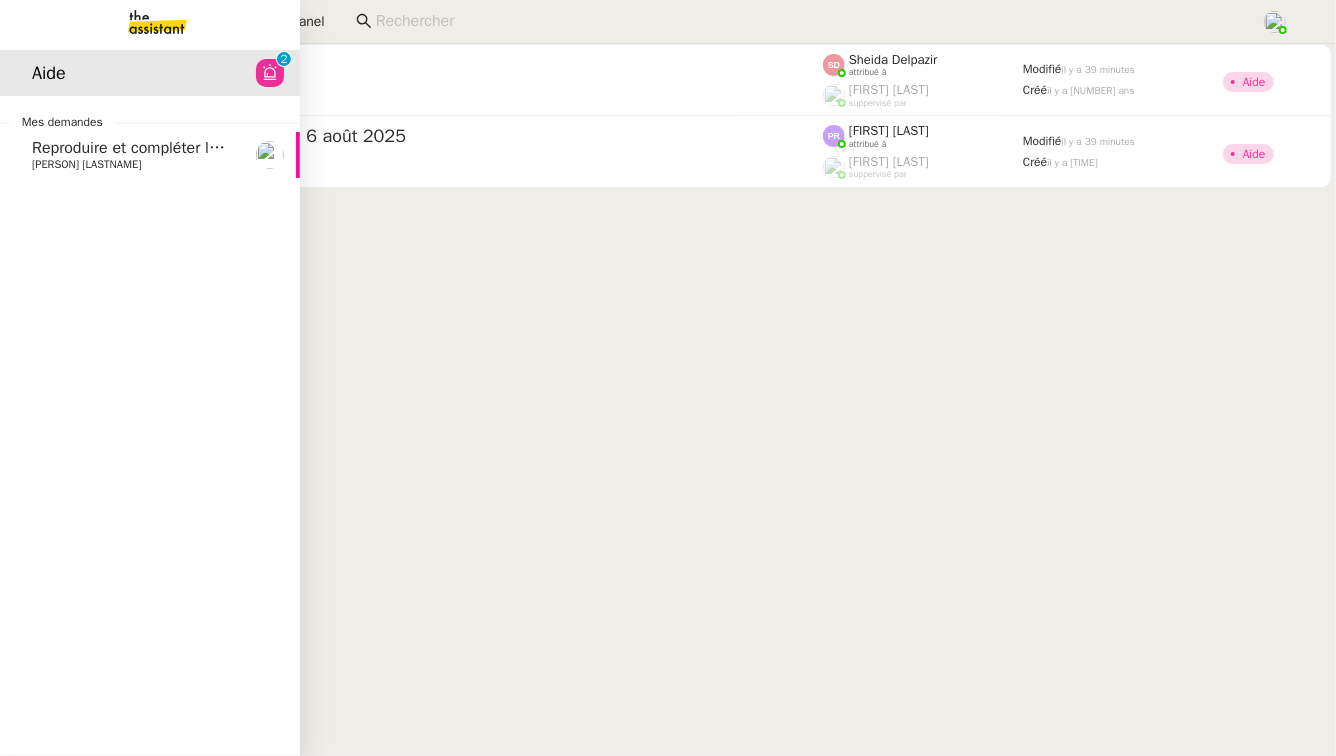 click on "Reproduire et compléter le tableau [LAST] [FIRST]" 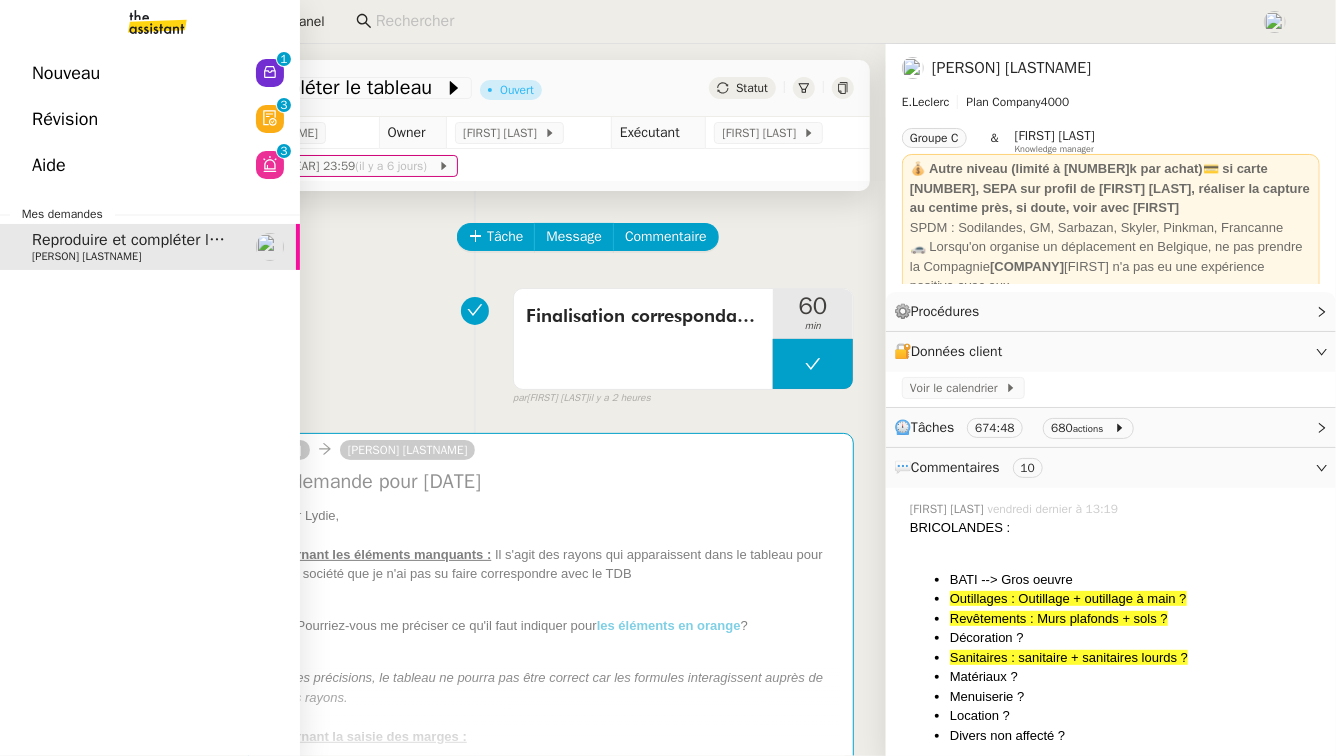 click on "Révision  0   1   2   3   4   5   6   7   8   9" 